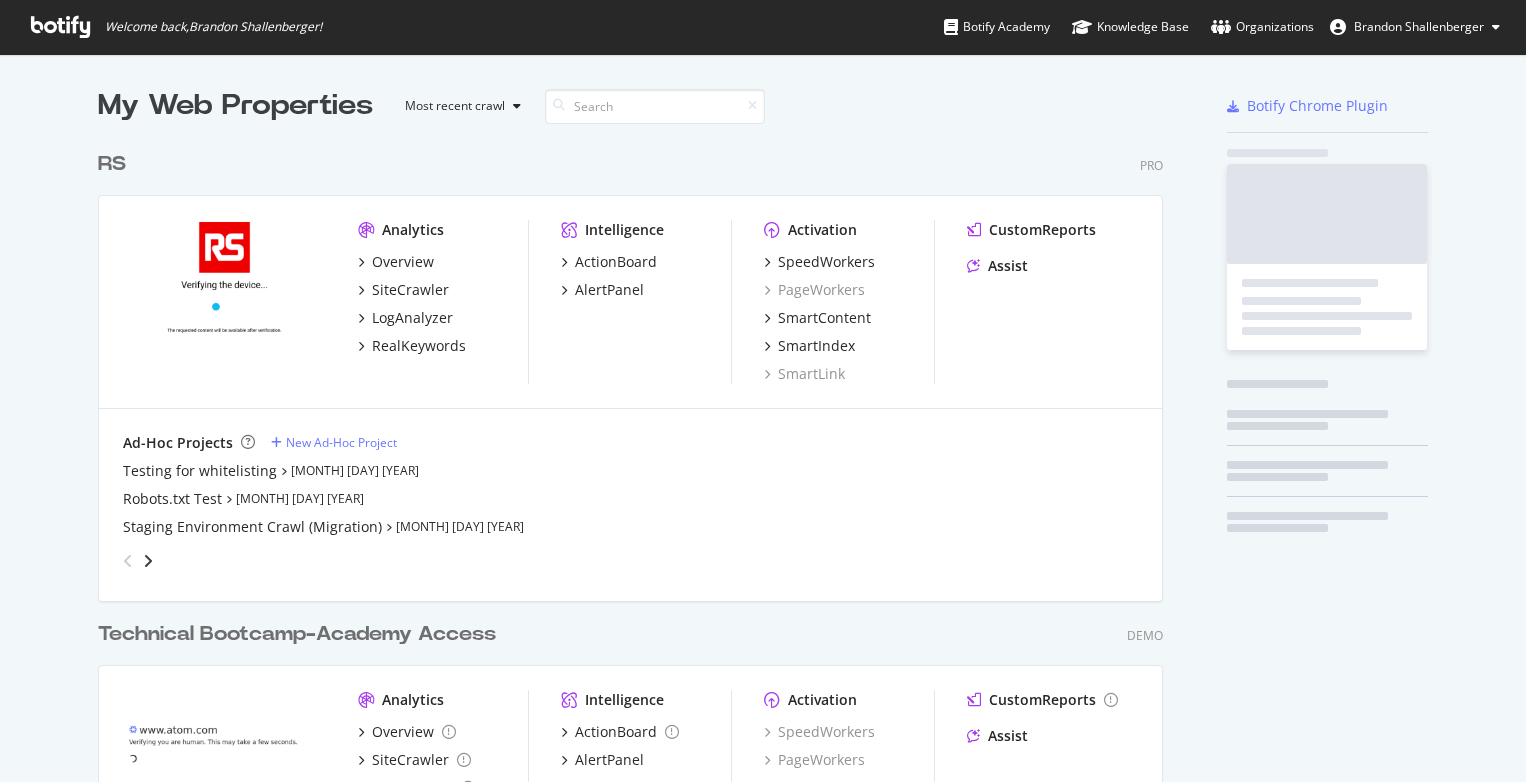scroll, scrollTop: 0, scrollLeft: 0, axis: both 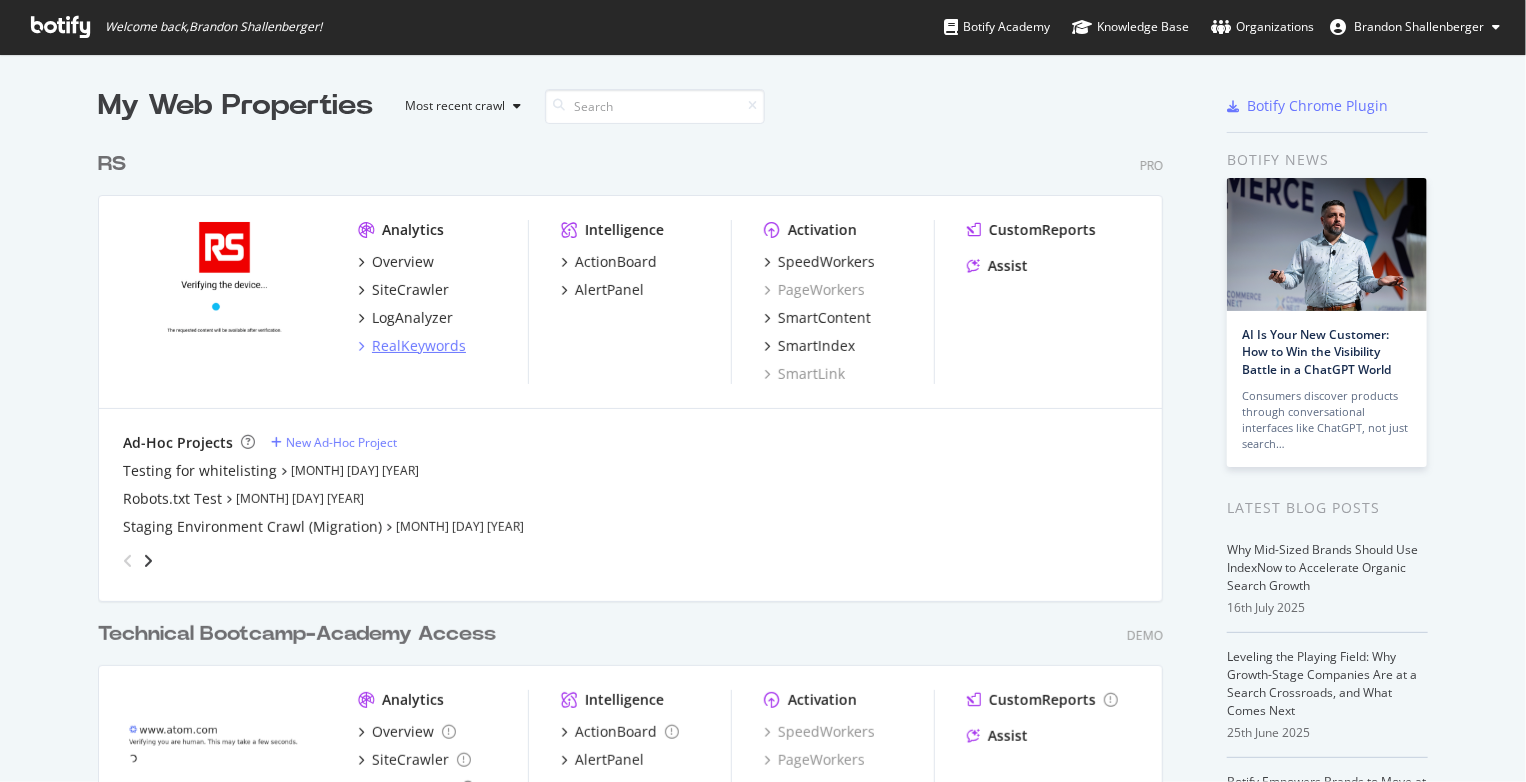 click on "RealKeywords" at bounding box center (419, 346) 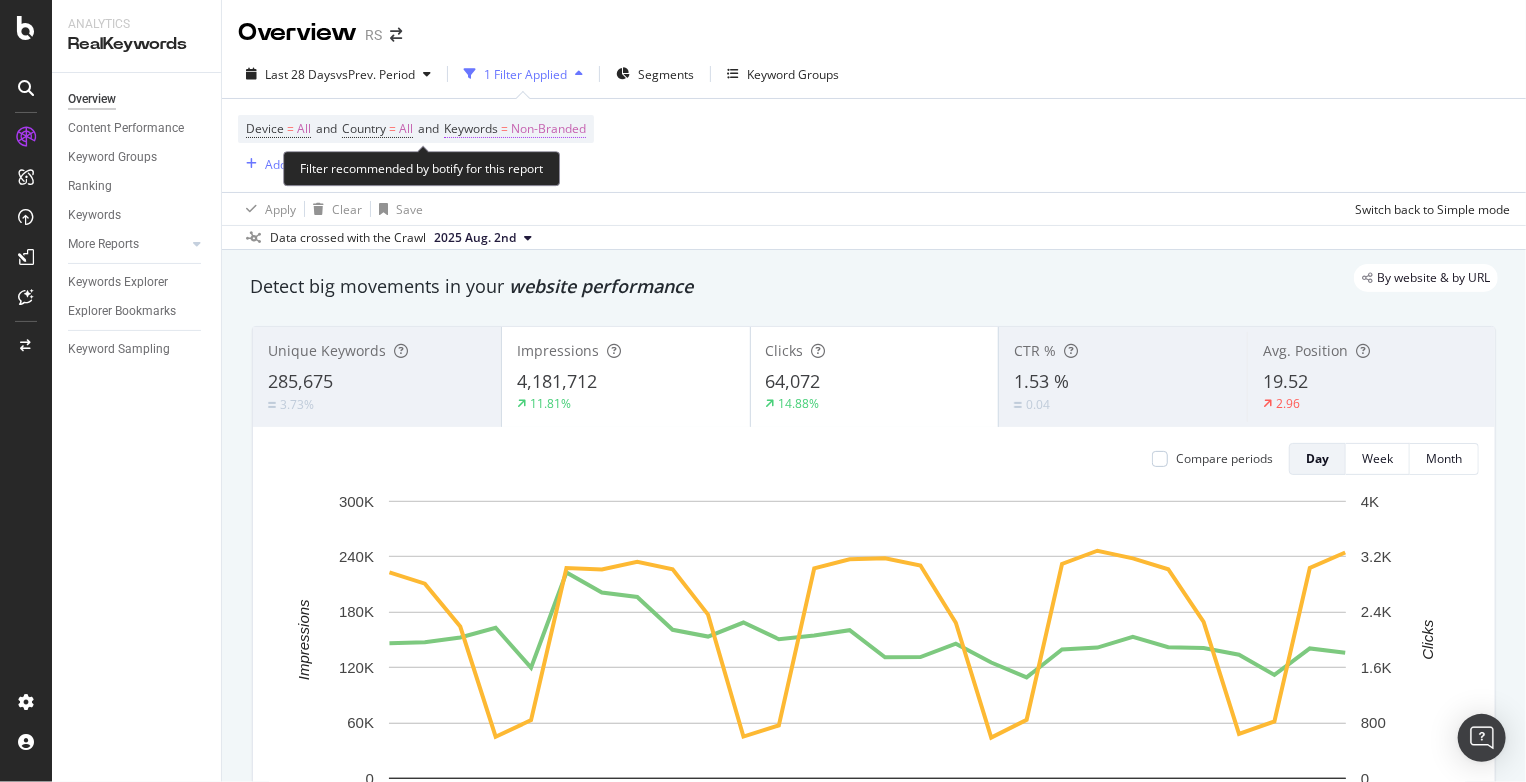click on "Non-Branded" at bounding box center [548, 129] 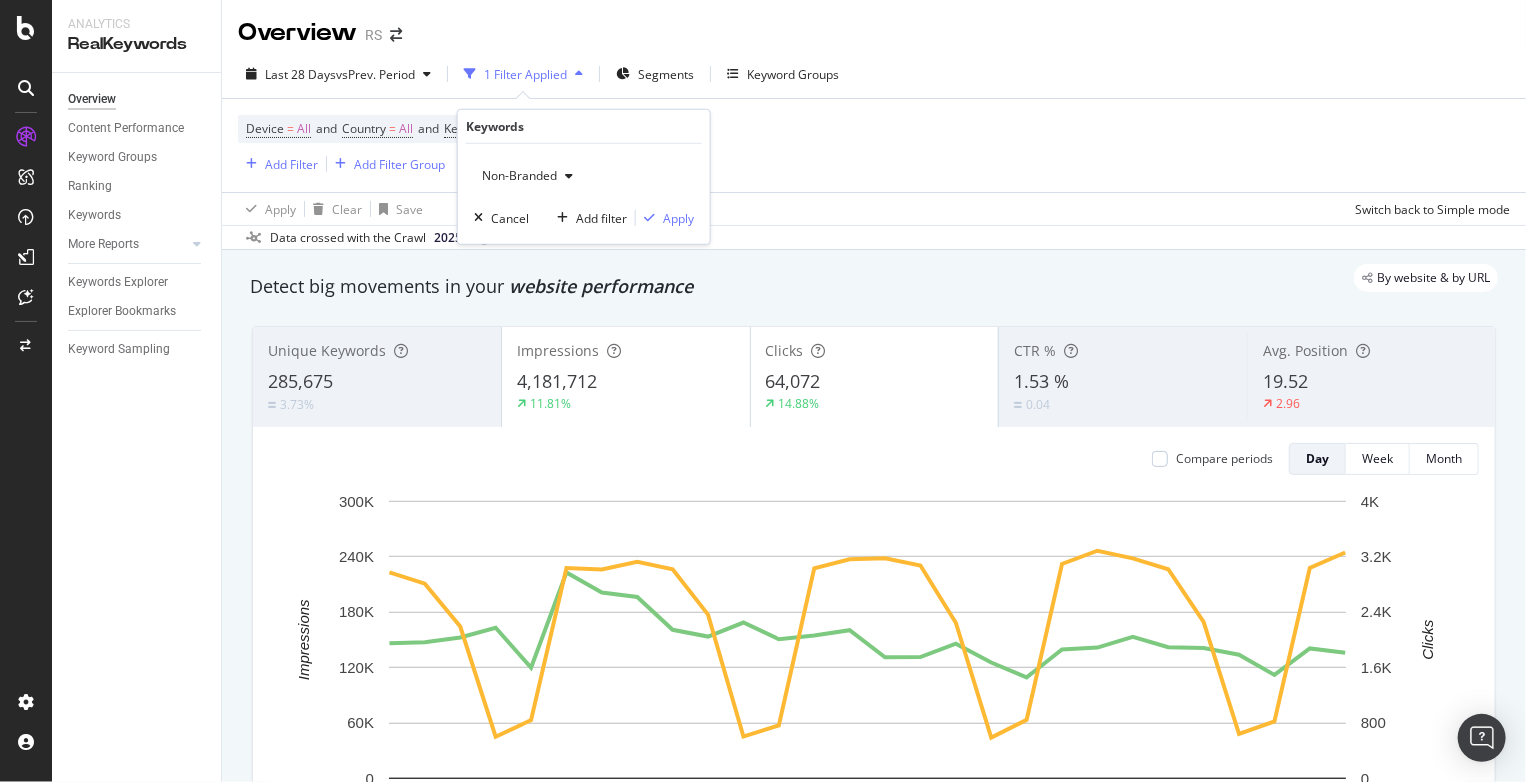 click on "Non-Branded" at bounding box center [527, 176] 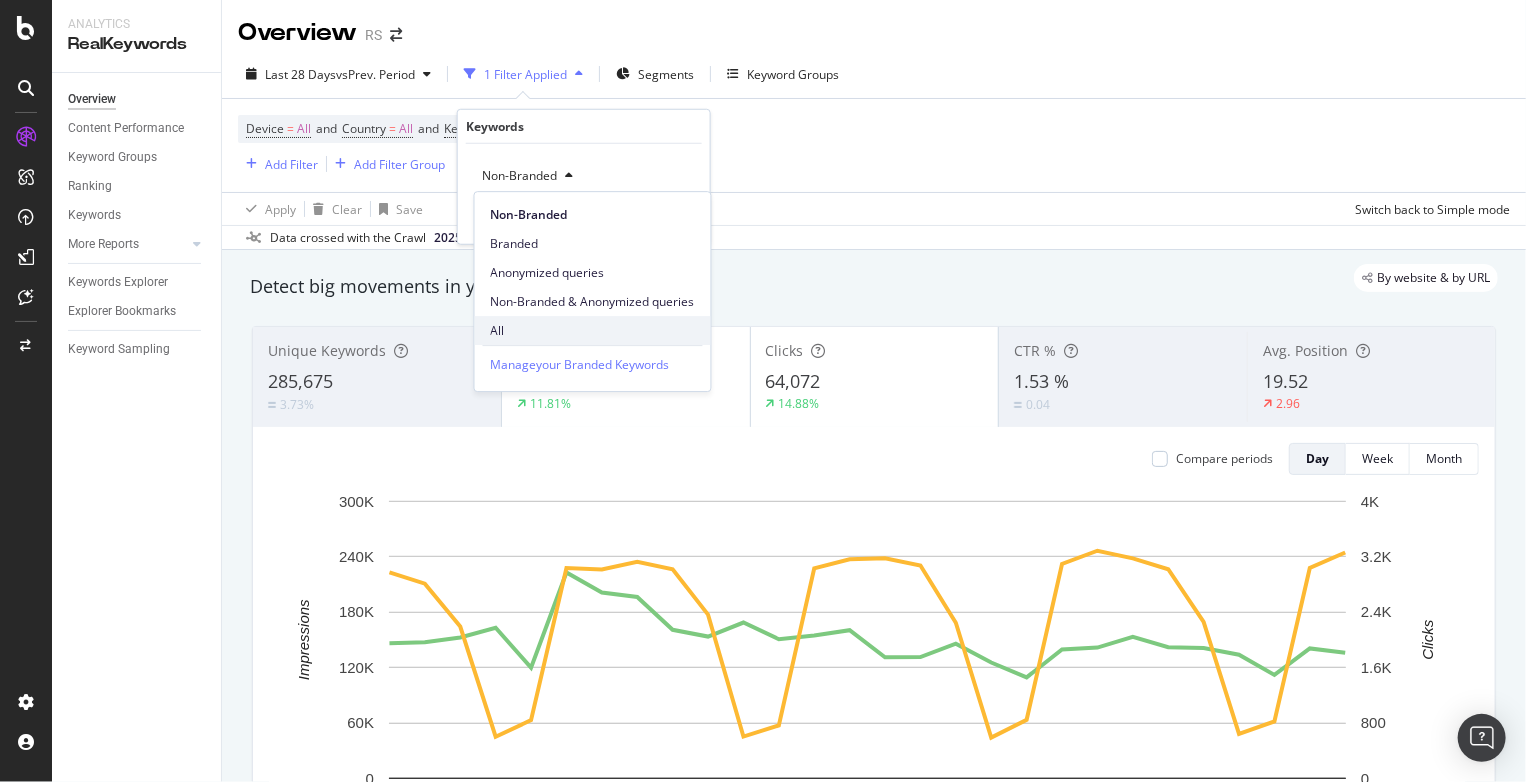click on "All" at bounding box center (593, 331) 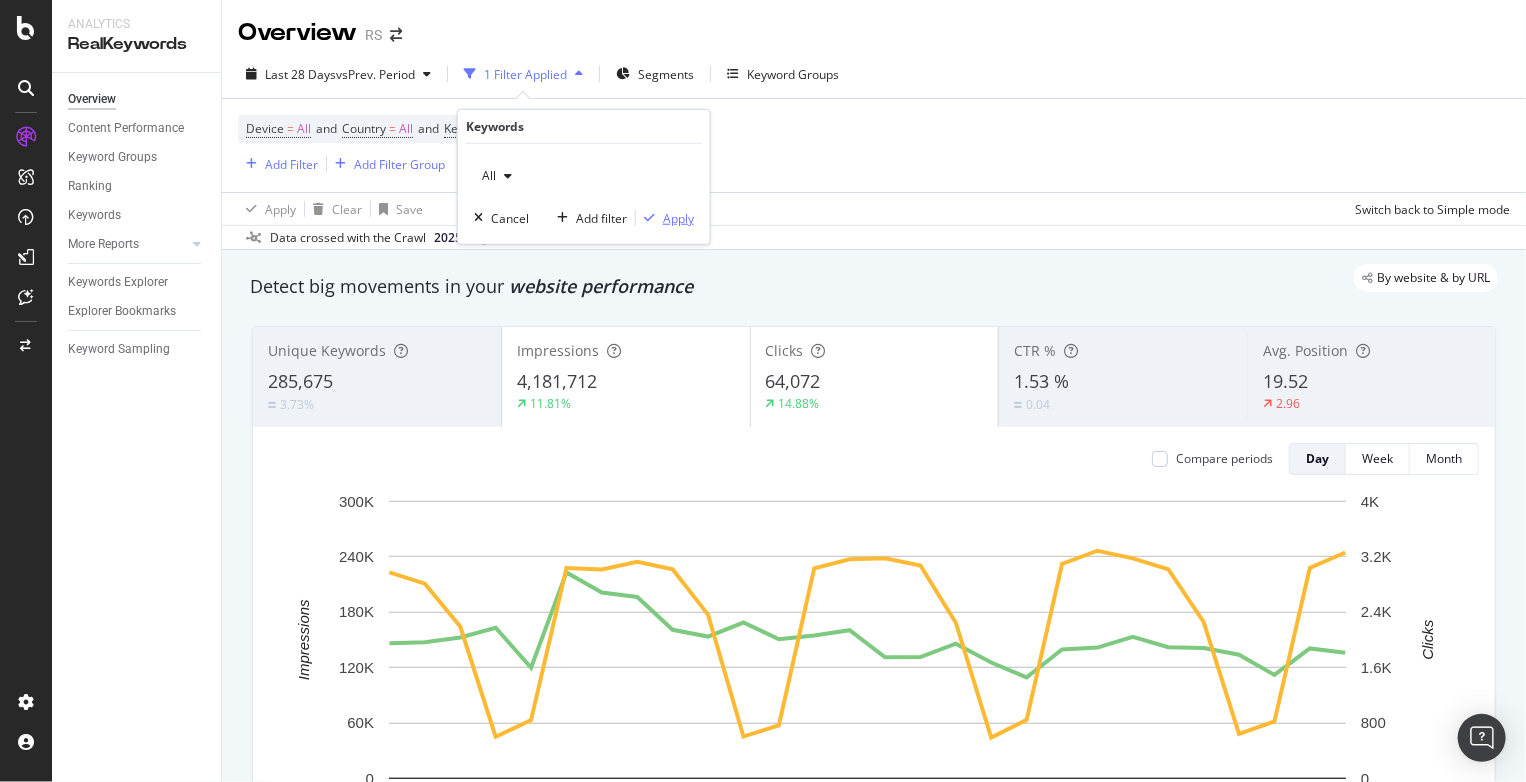 click on "Apply" at bounding box center [678, 217] 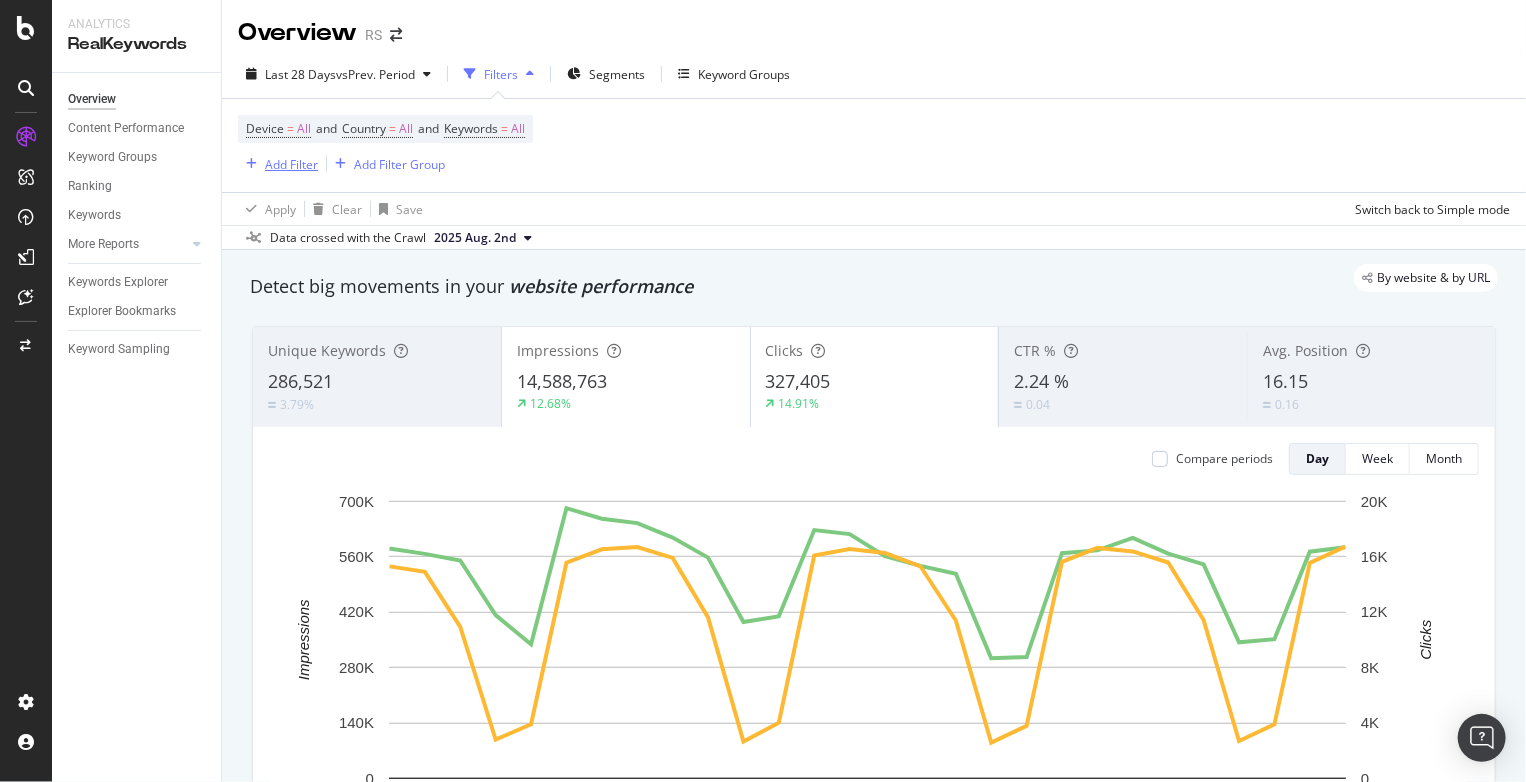 click on "Add Filter" at bounding box center (291, 164) 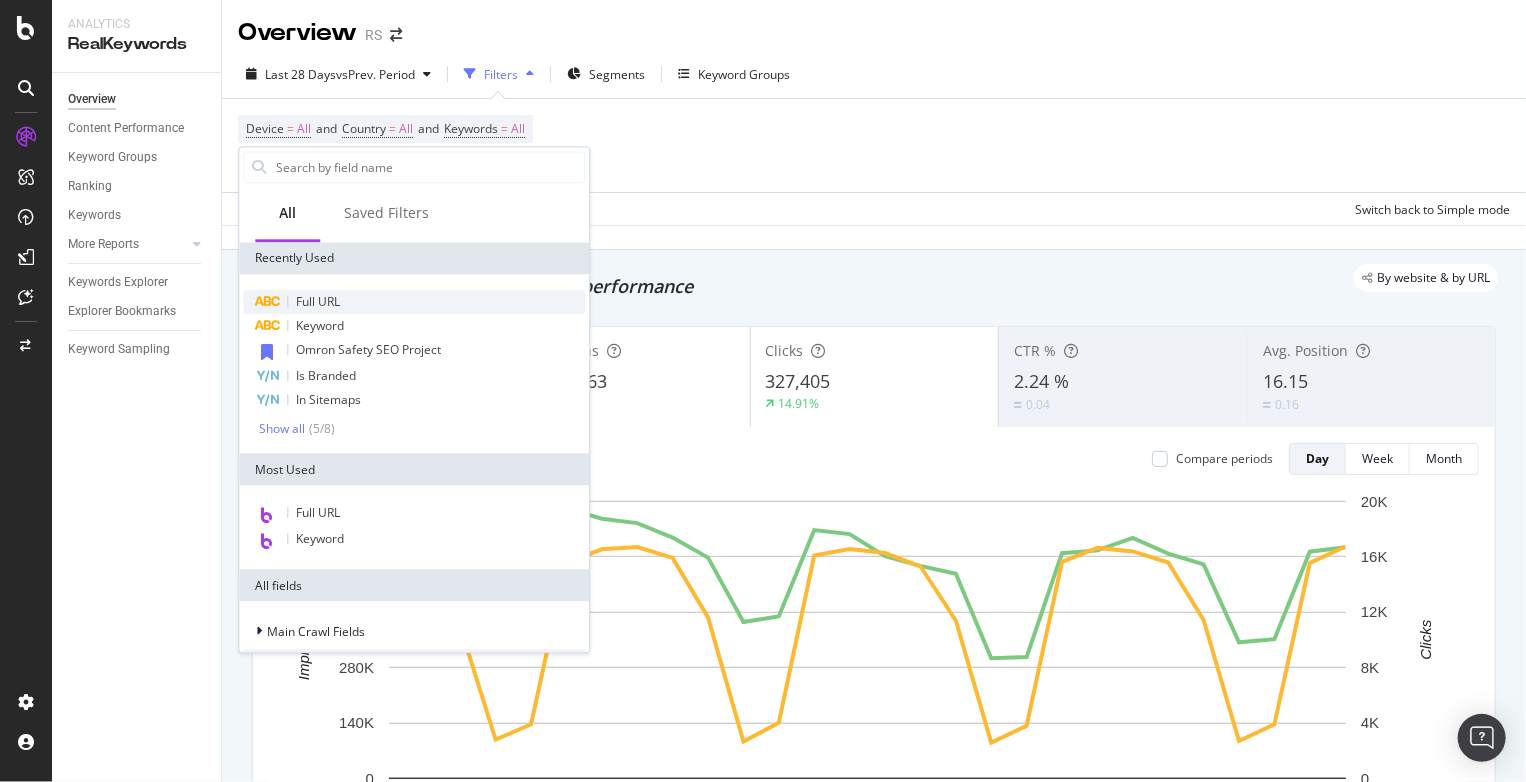 click on "Full URL" at bounding box center [318, 301] 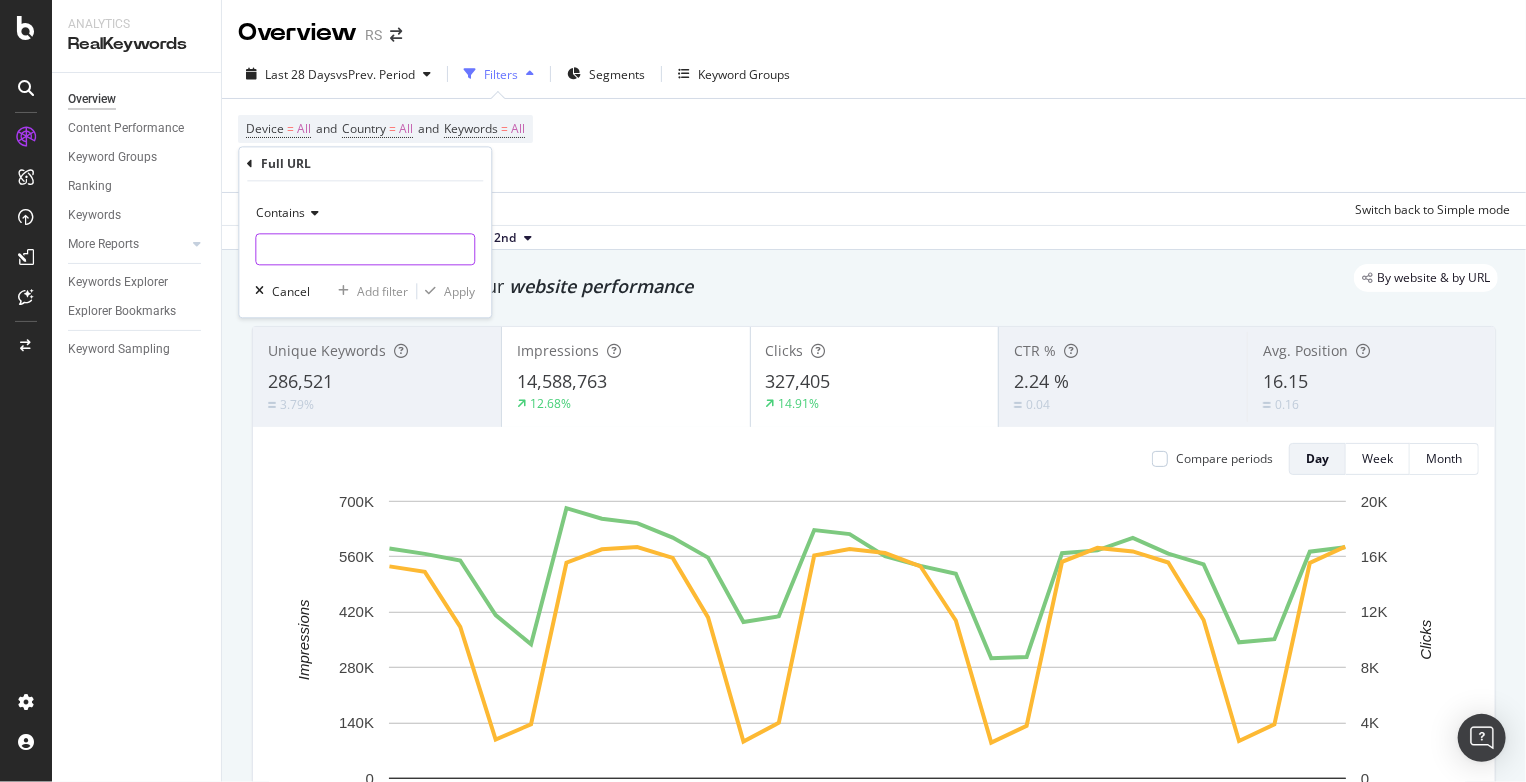 click at bounding box center [365, 250] 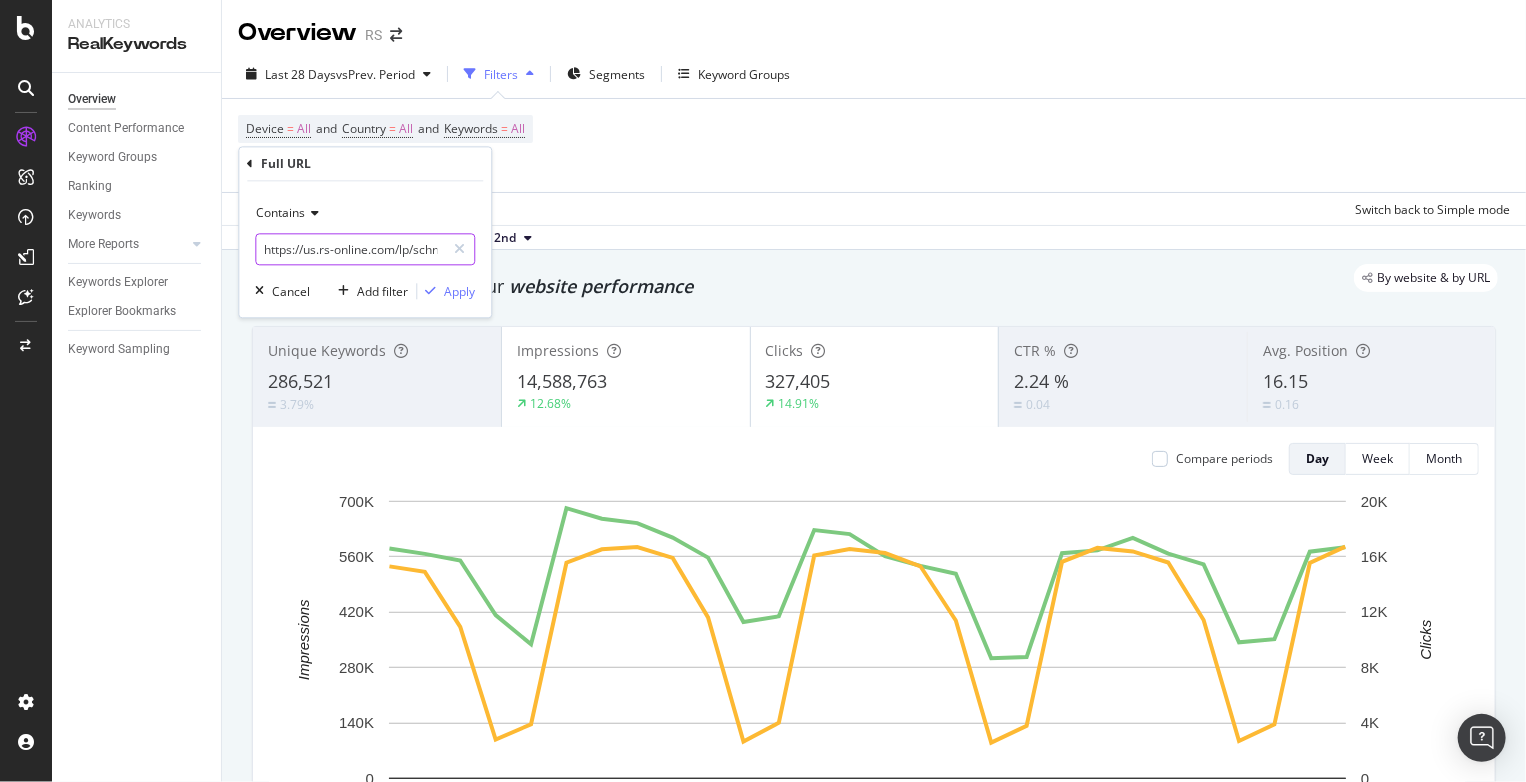 scroll, scrollTop: 0, scrollLeft: 219, axis: horizontal 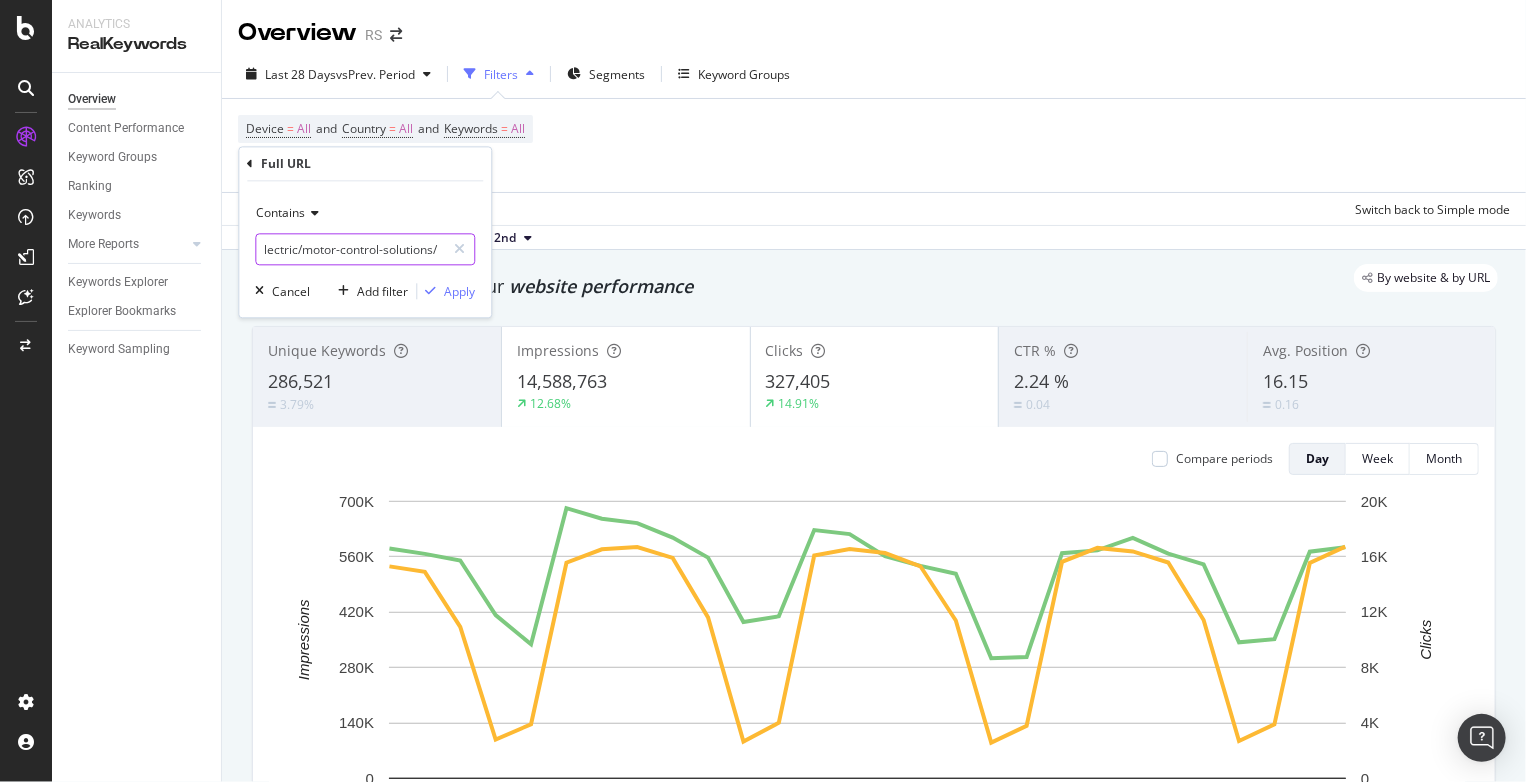 type on "https://us.rs-online.com/lp/schneider-electric/motor-control-solutions/" 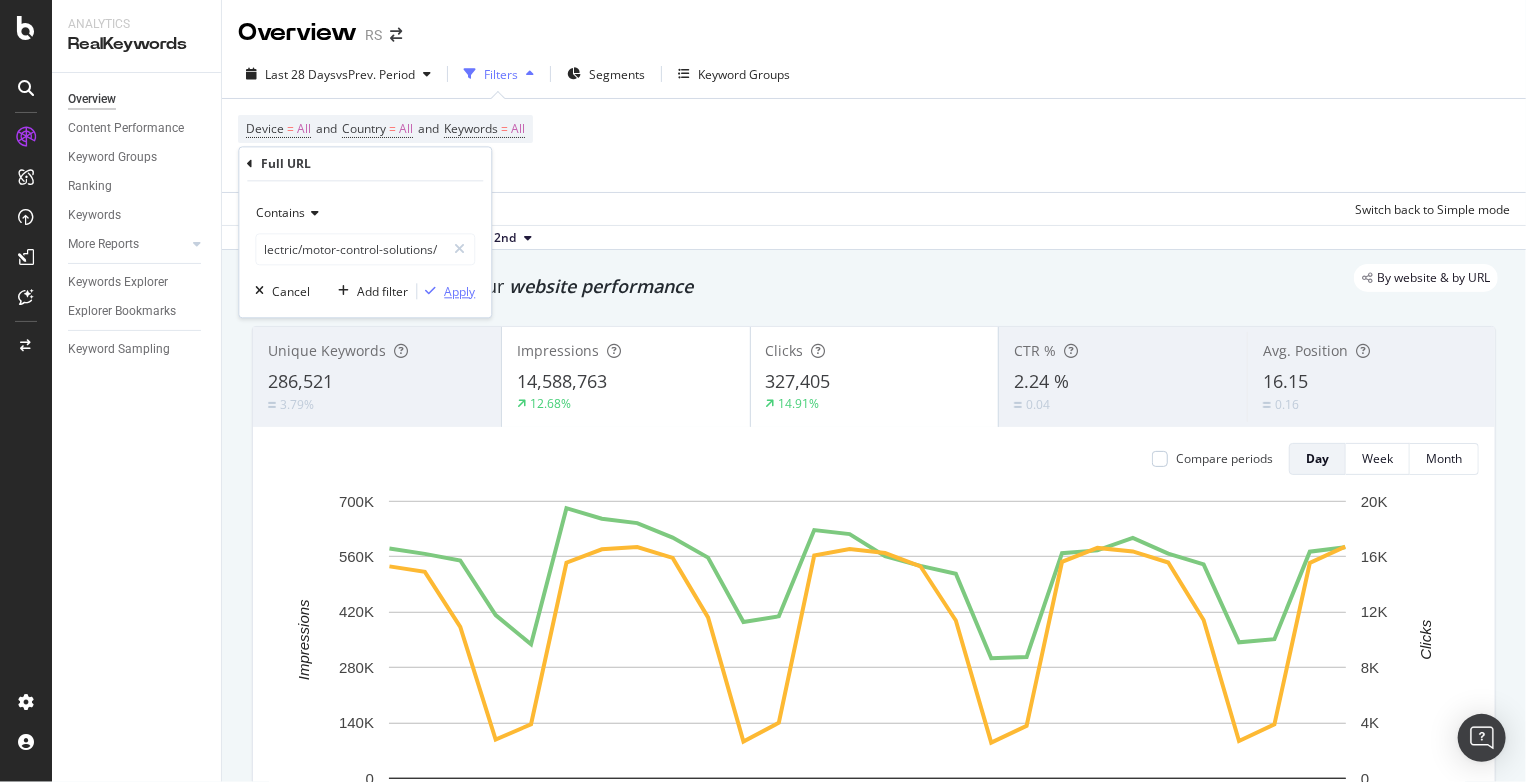 click on "Apply" at bounding box center [459, 291] 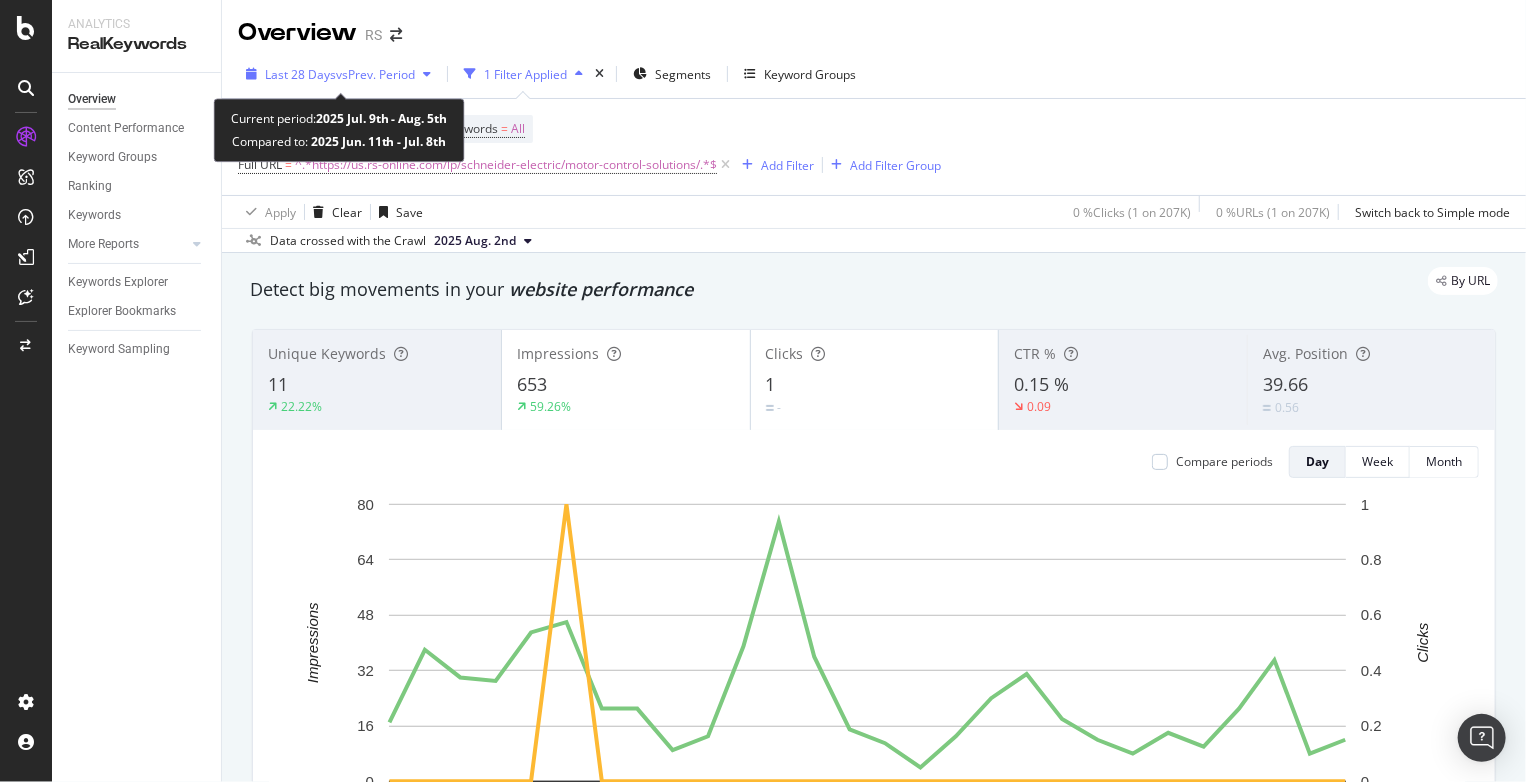 click on "vs  Prev. Period" at bounding box center [375, 74] 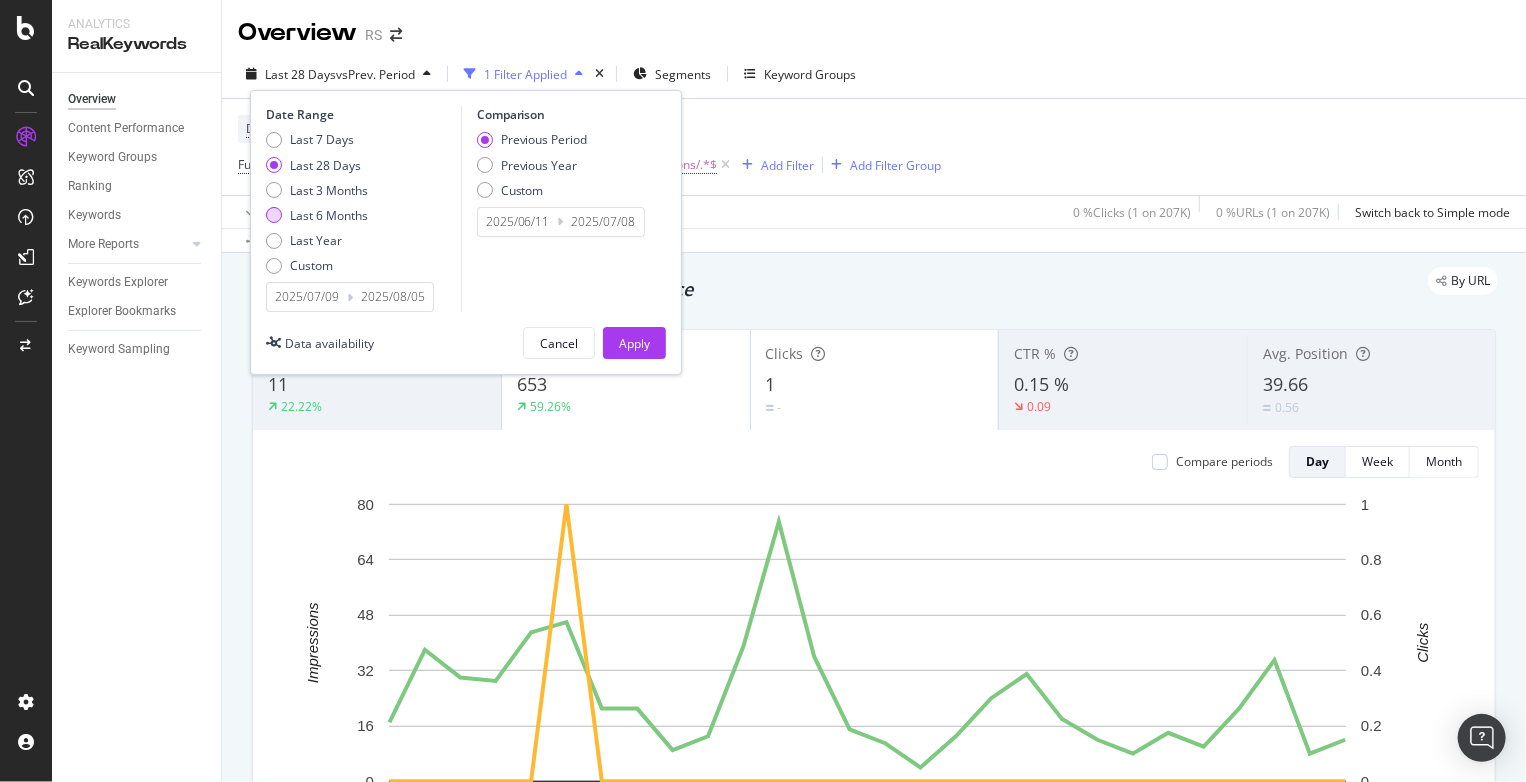 click on "Last 6 Months" at bounding box center (329, 215) 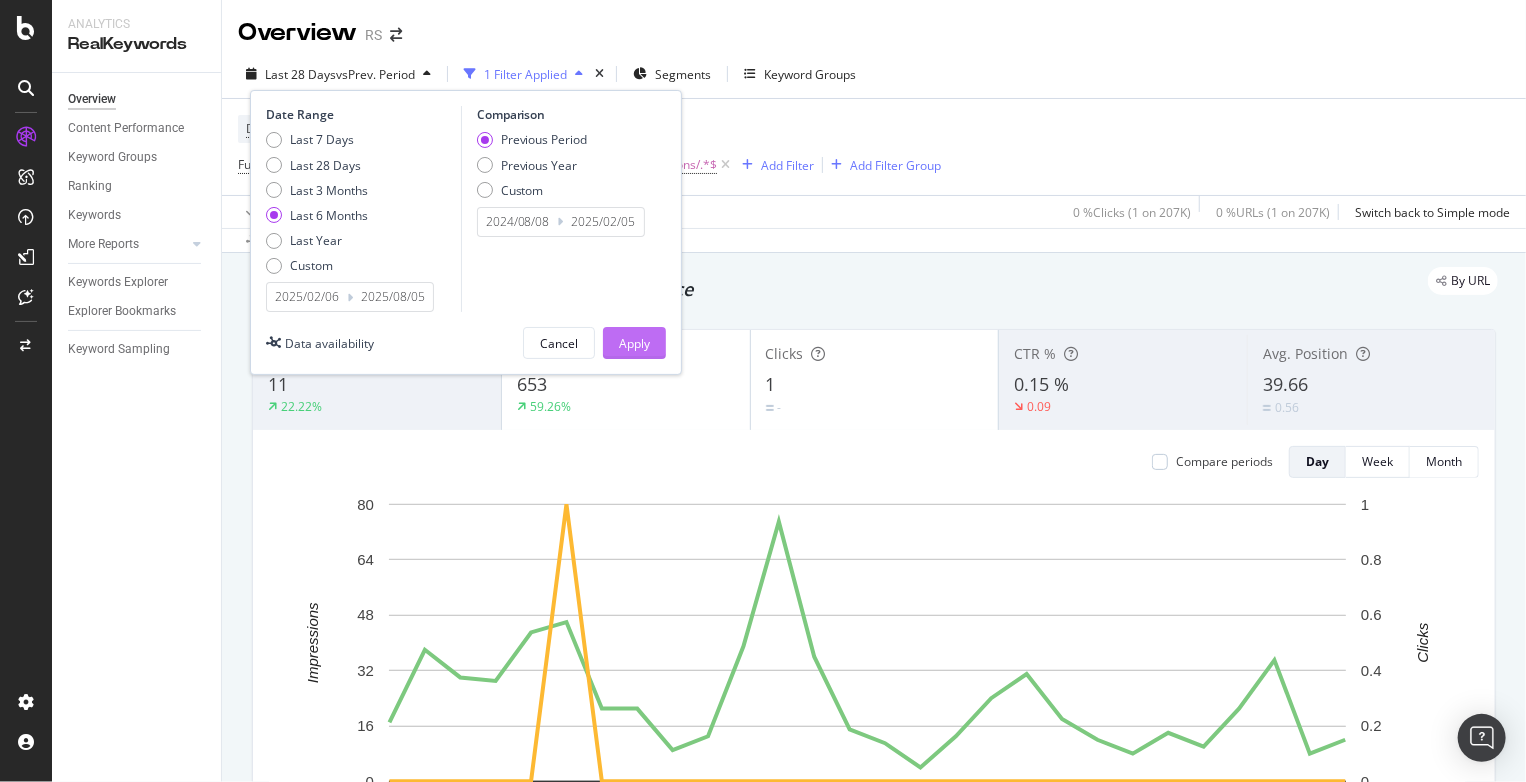 click on "Apply" at bounding box center (634, 343) 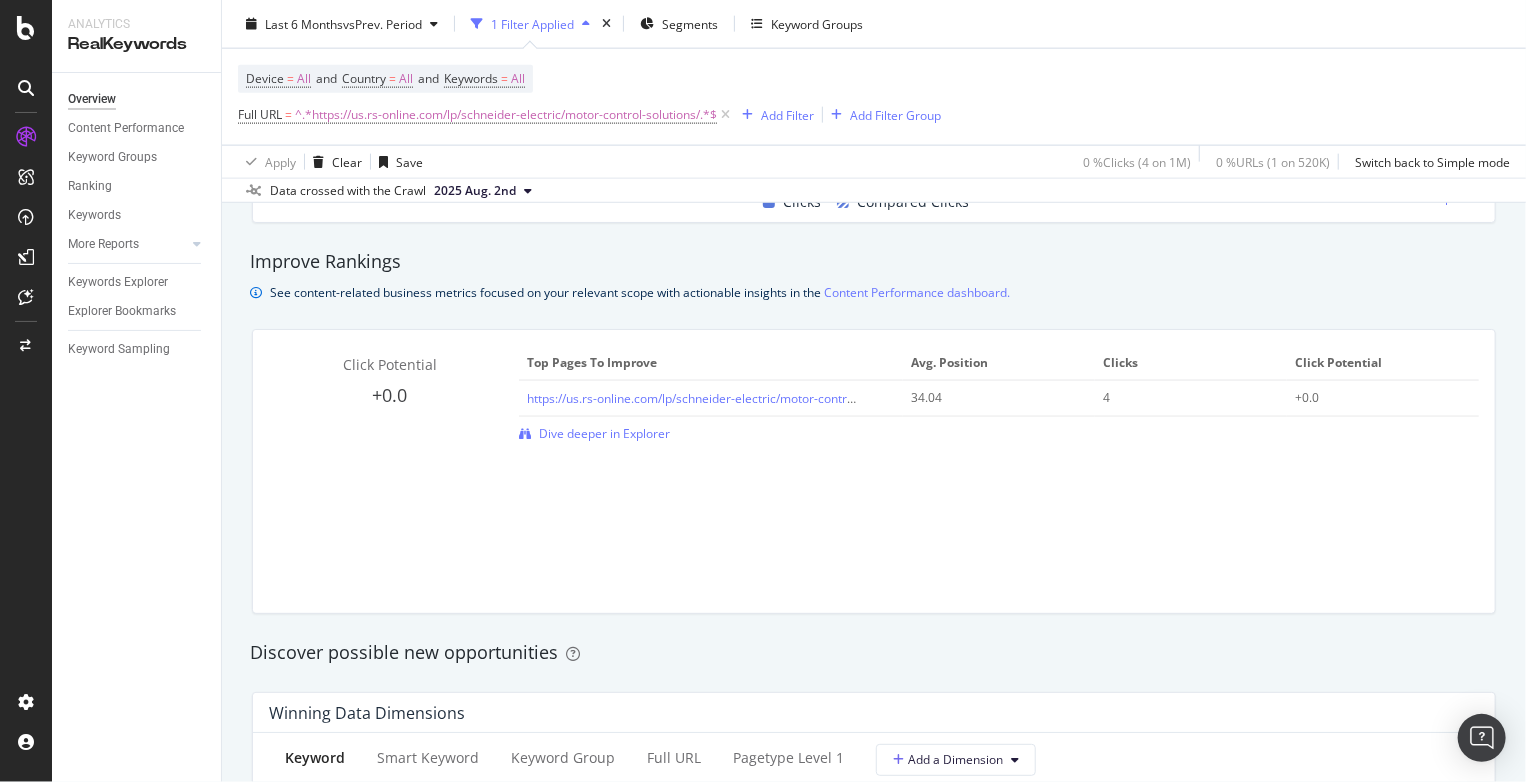 scroll, scrollTop: 1322, scrollLeft: 0, axis: vertical 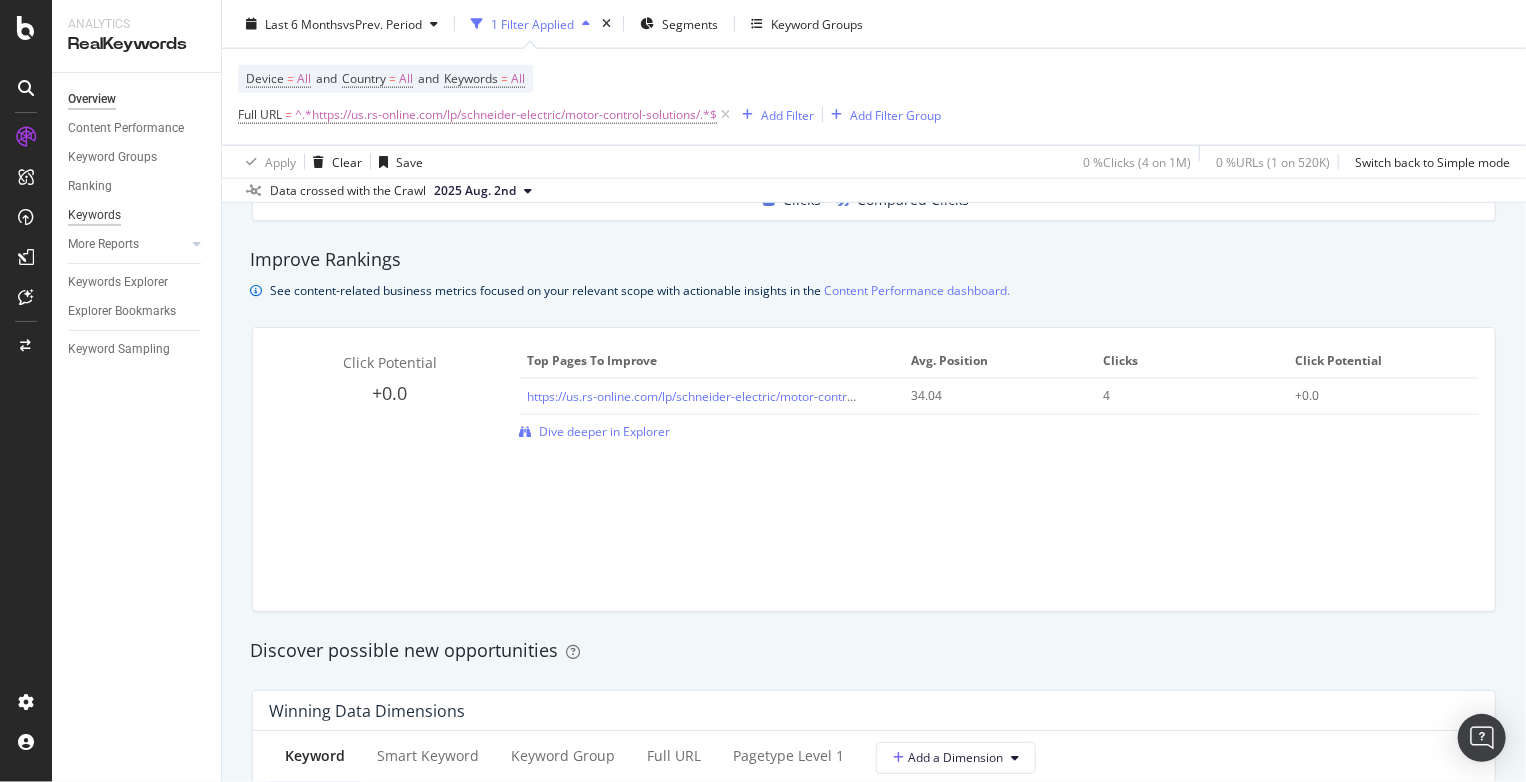 click on "Keywords" at bounding box center (94, 215) 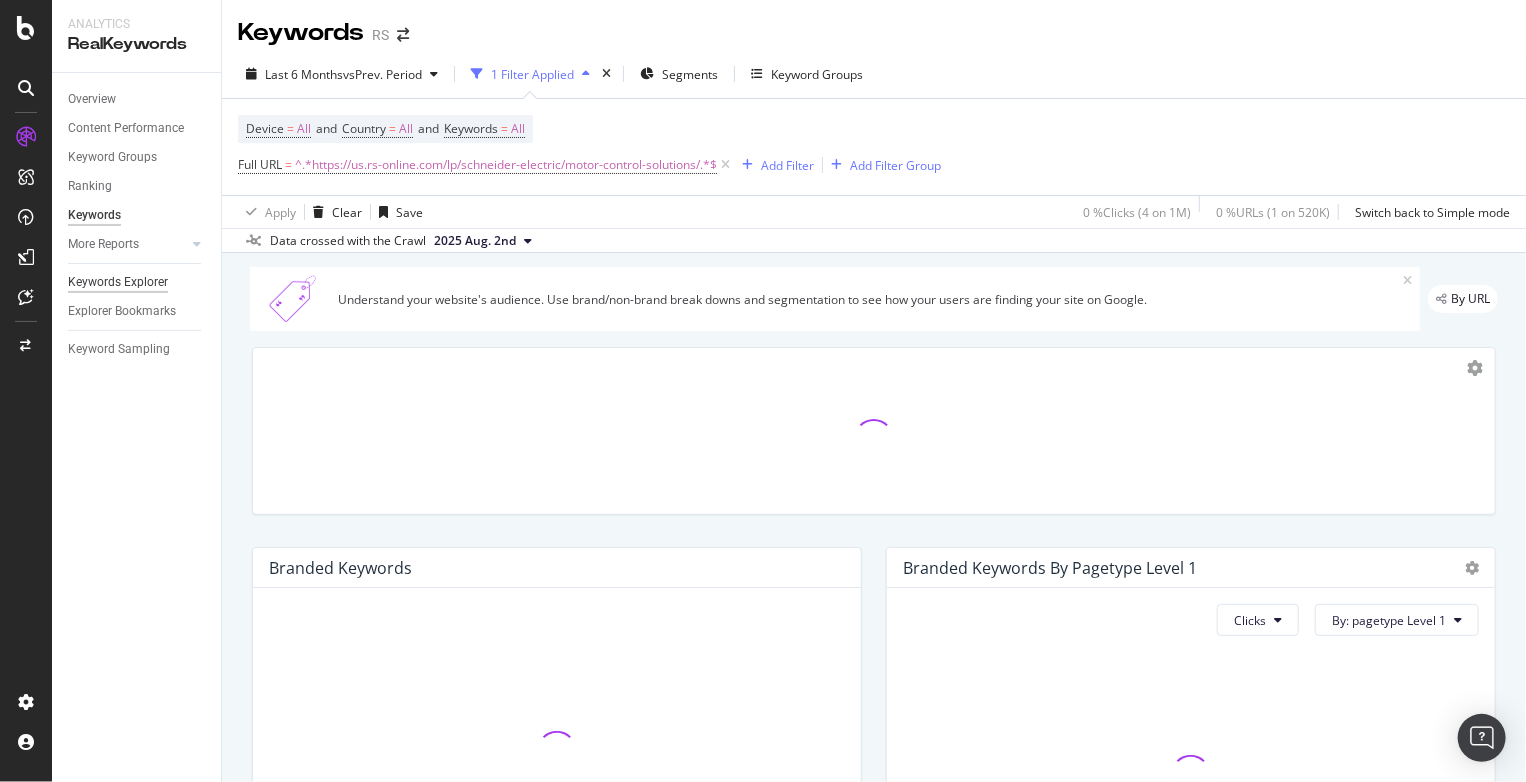 click on "Keywords Explorer" at bounding box center [118, 282] 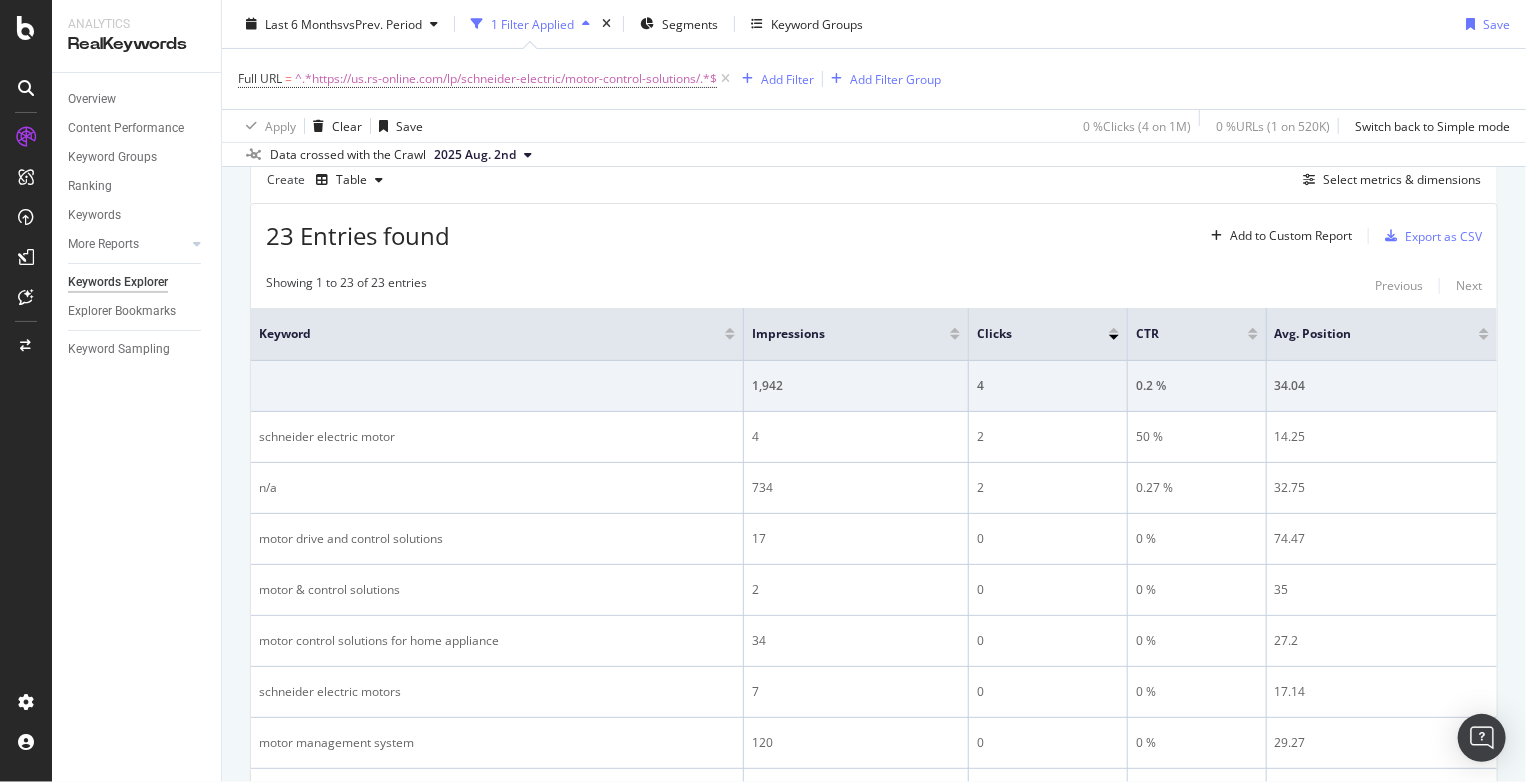 scroll, scrollTop: 206, scrollLeft: 0, axis: vertical 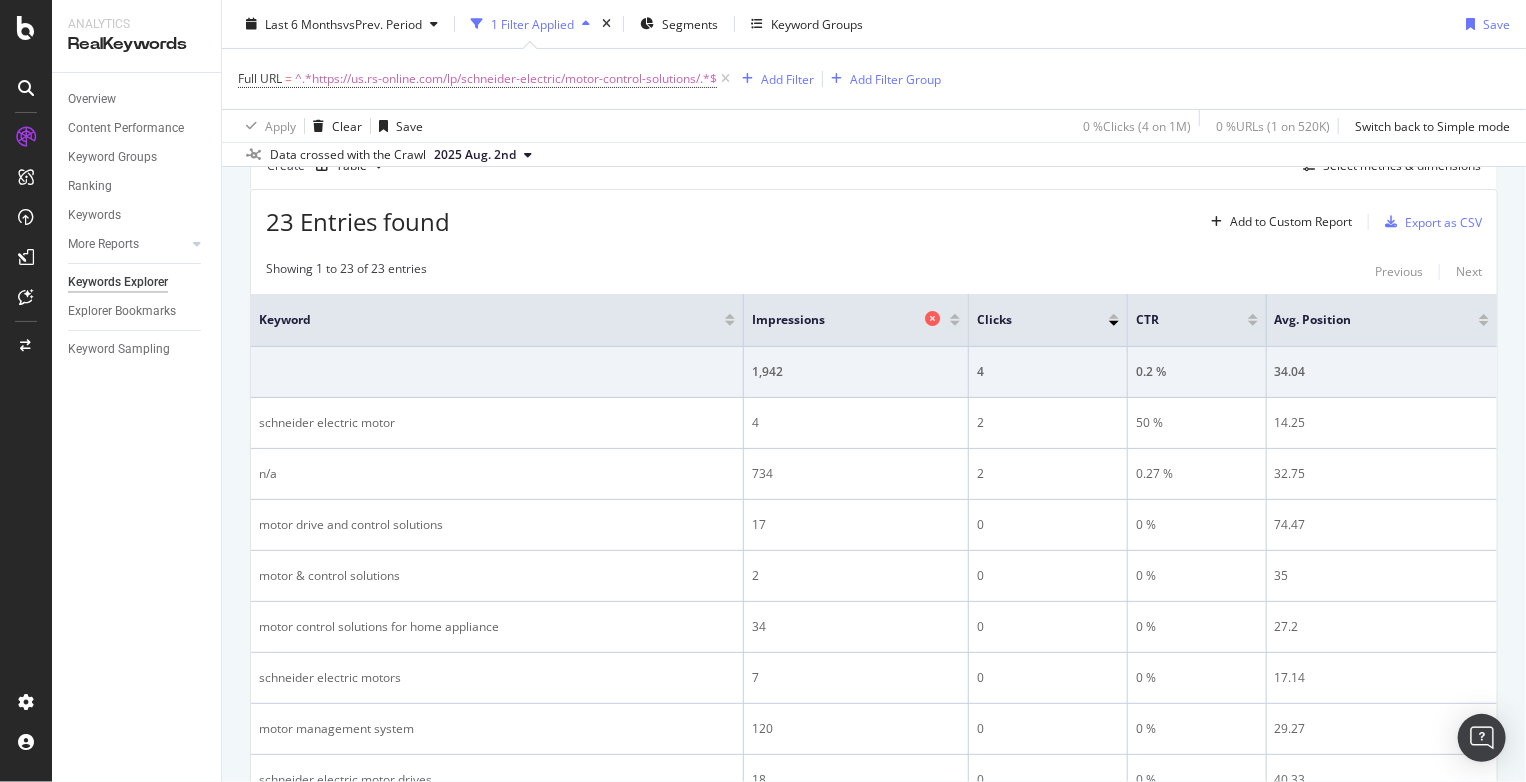 click on "Impressions" at bounding box center (836, 320) 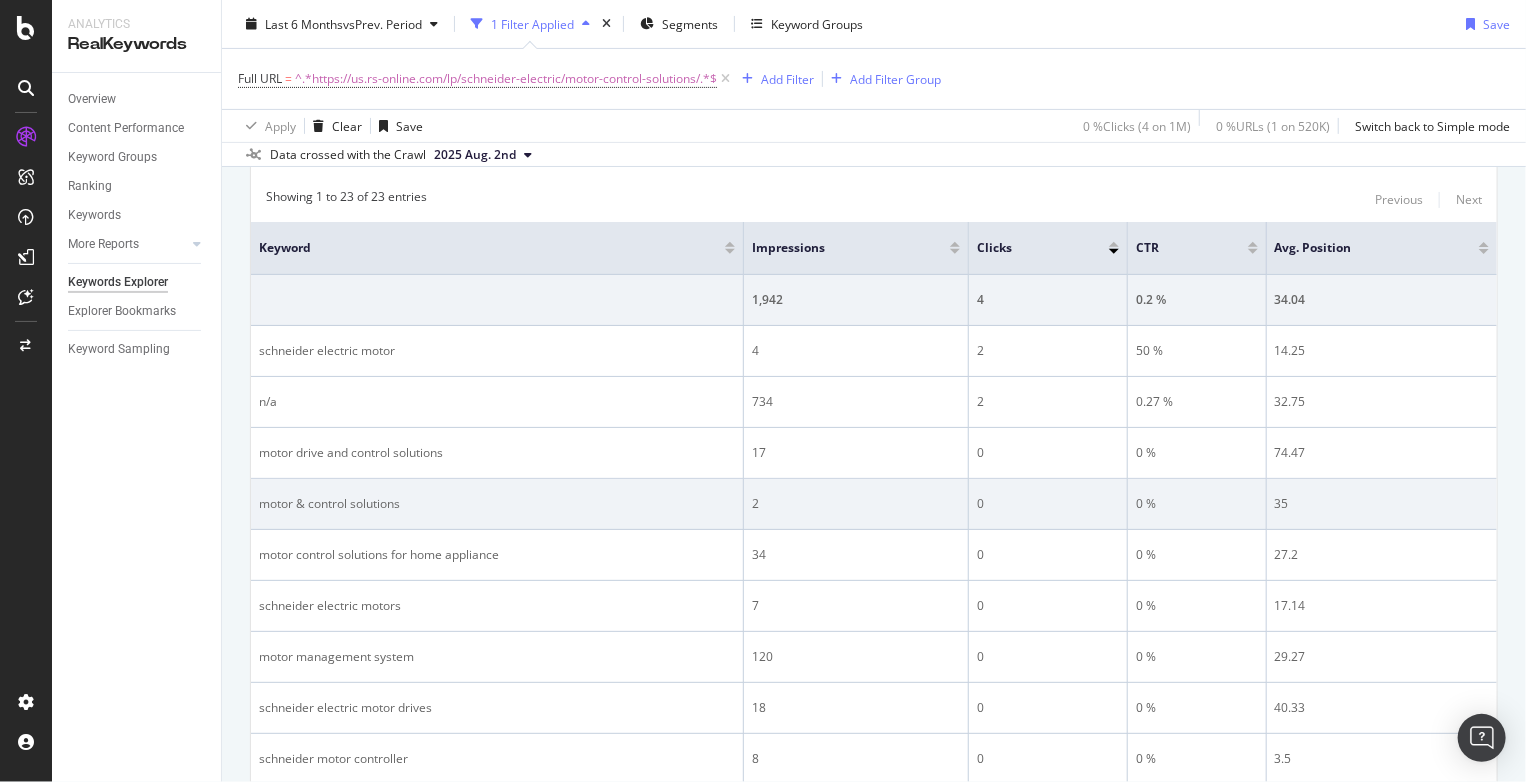 scroll, scrollTop: 276, scrollLeft: 0, axis: vertical 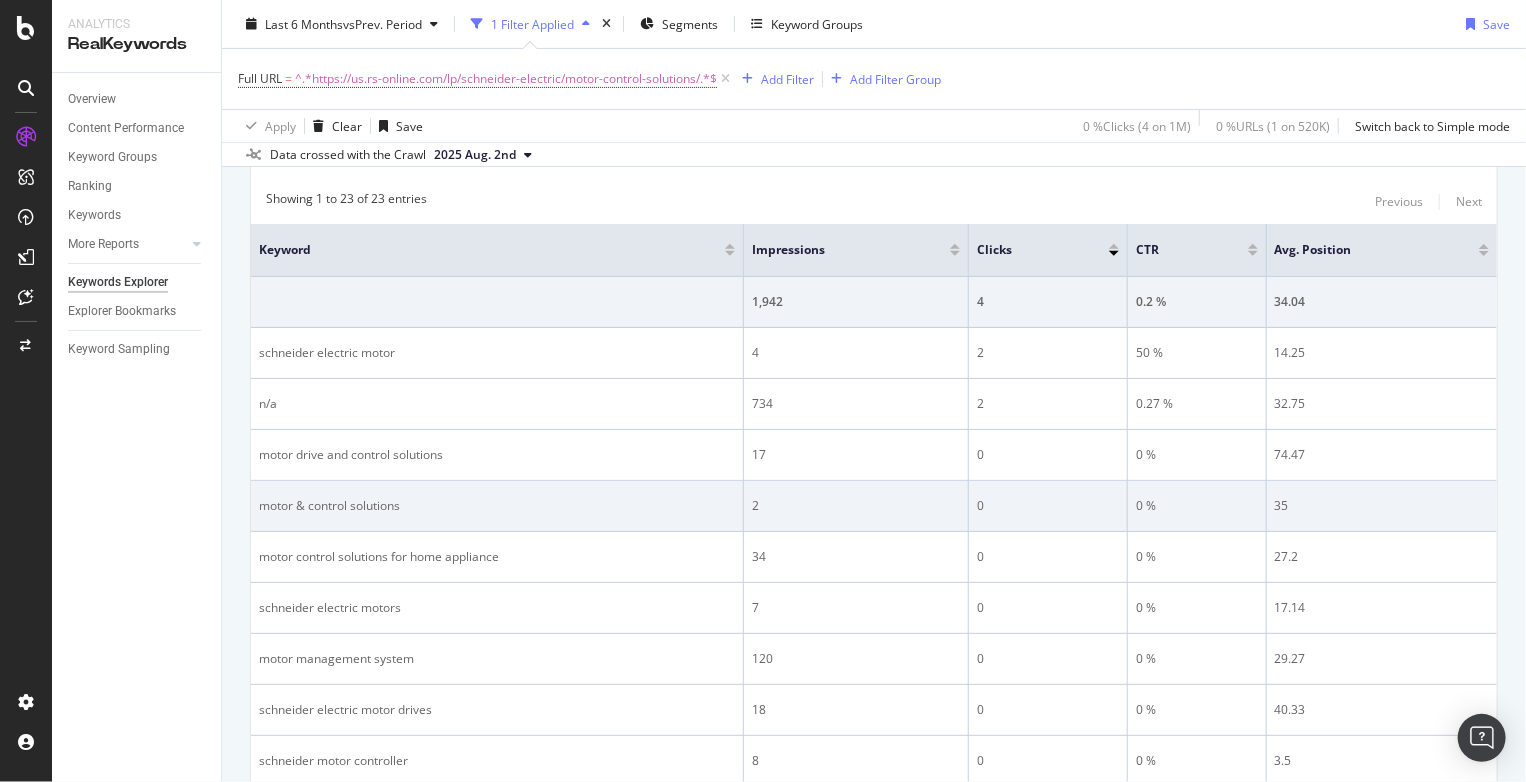 click on "7" at bounding box center [856, 608] 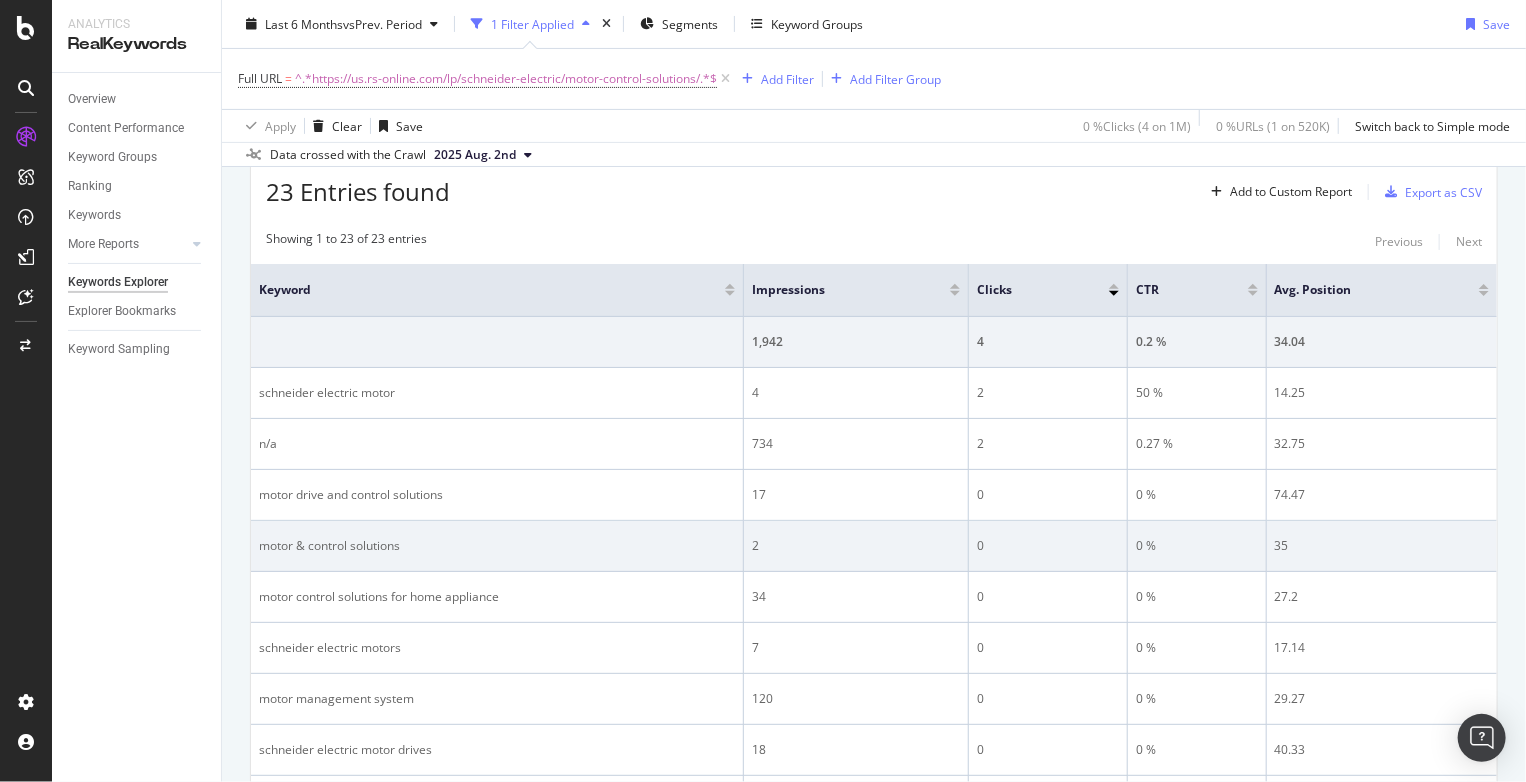 scroll, scrollTop: 235, scrollLeft: 0, axis: vertical 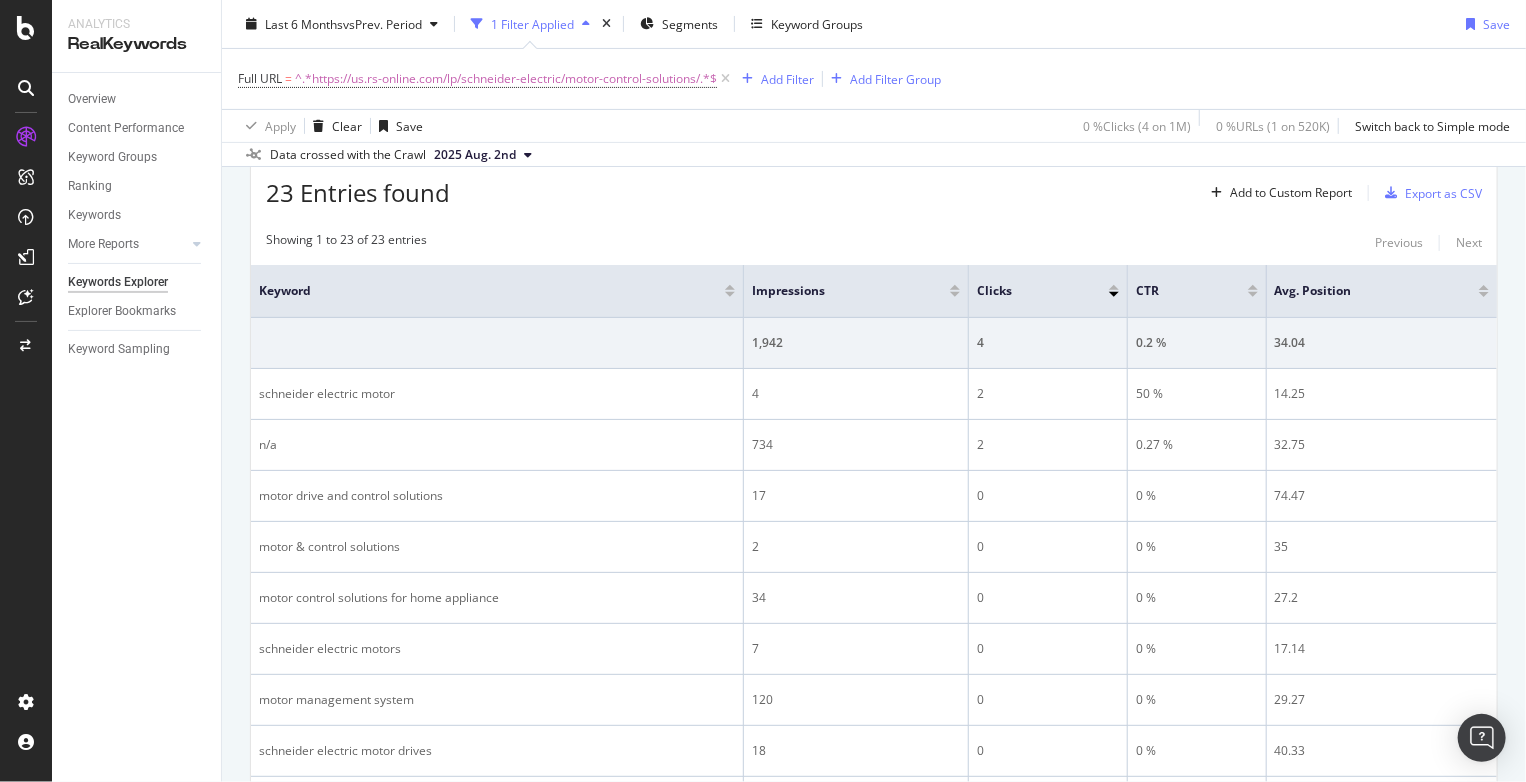 click at bounding box center [955, 294] 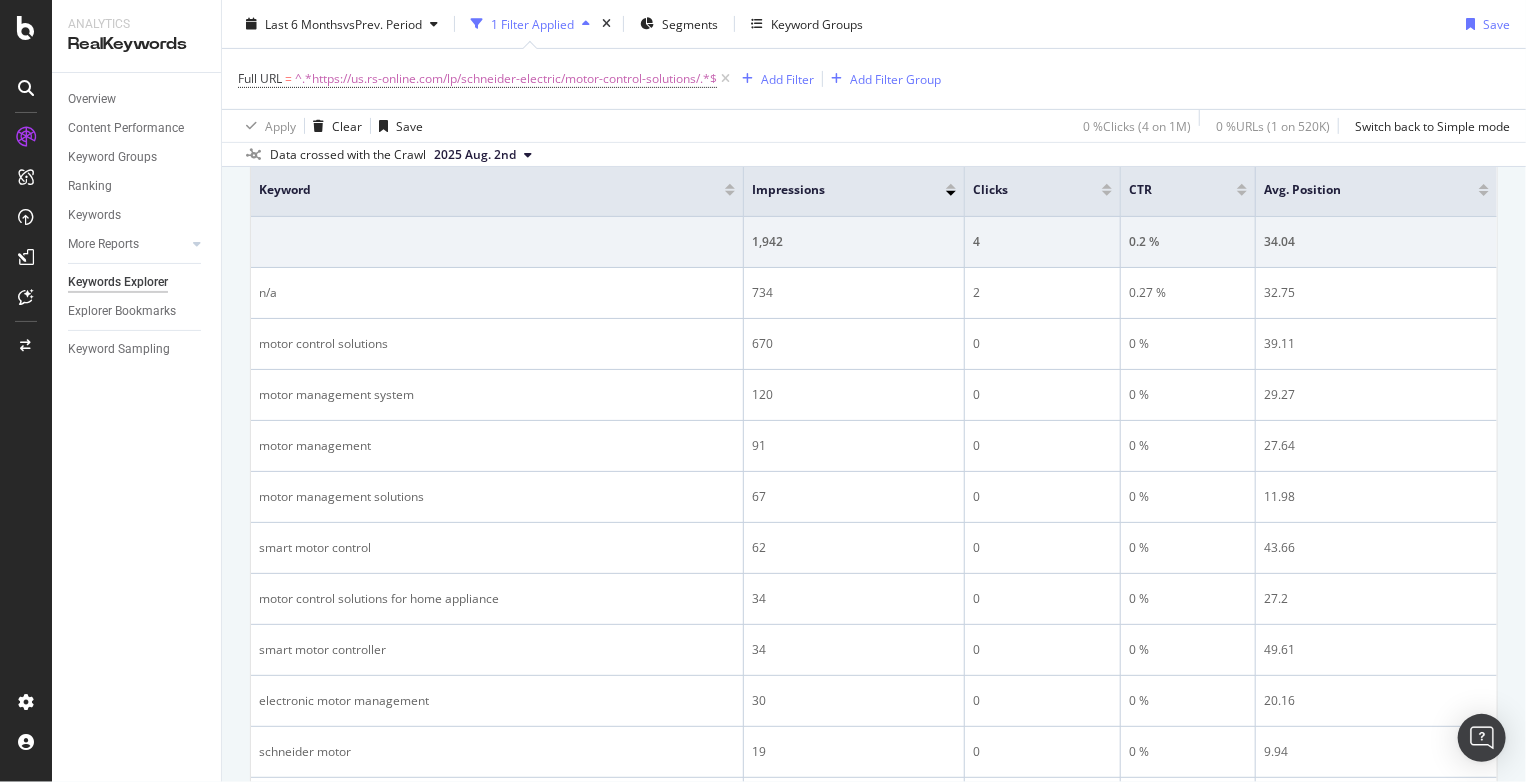scroll, scrollTop: 335, scrollLeft: 0, axis: vertical 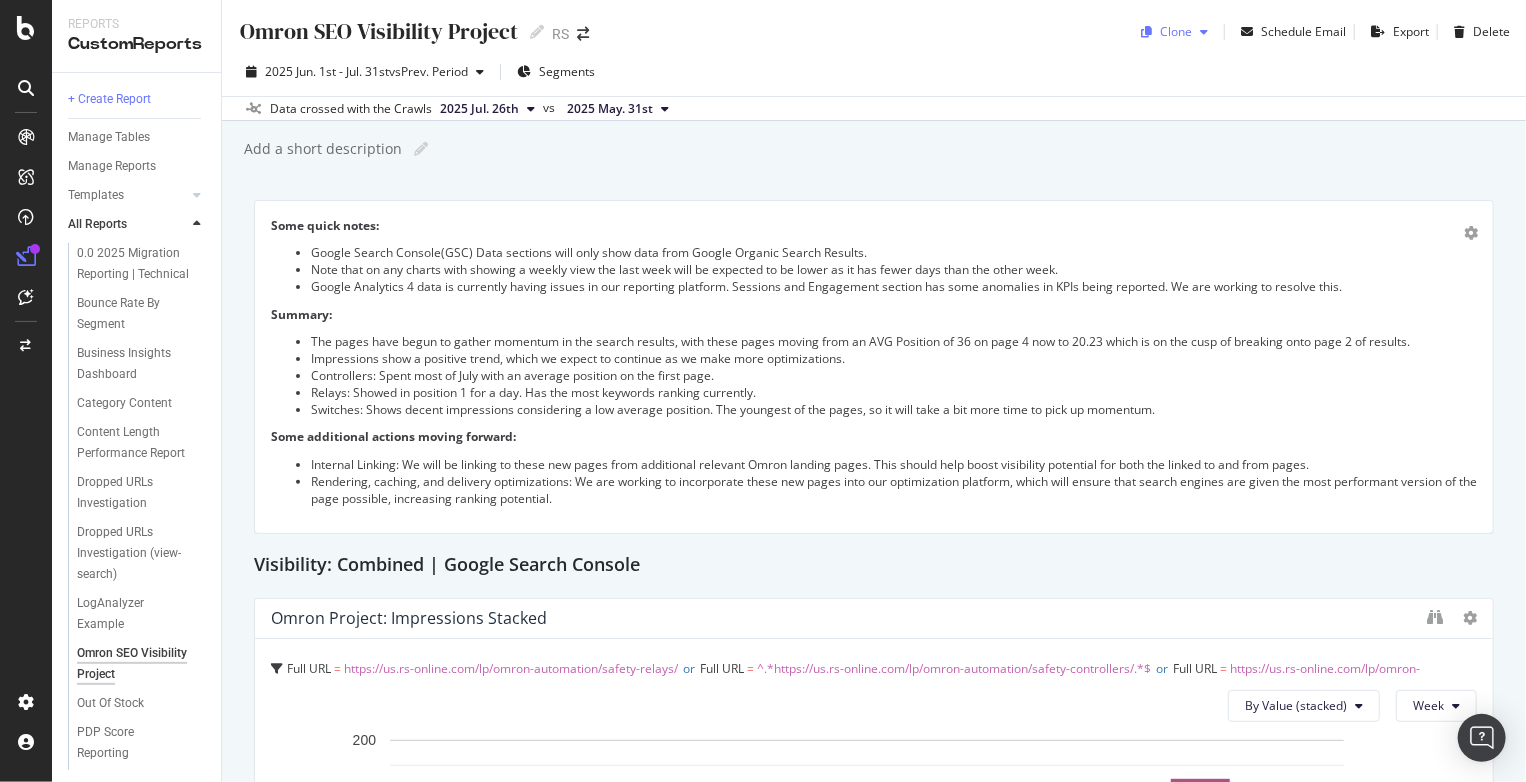 click on "Clone" at bounding box center (1176, 31) 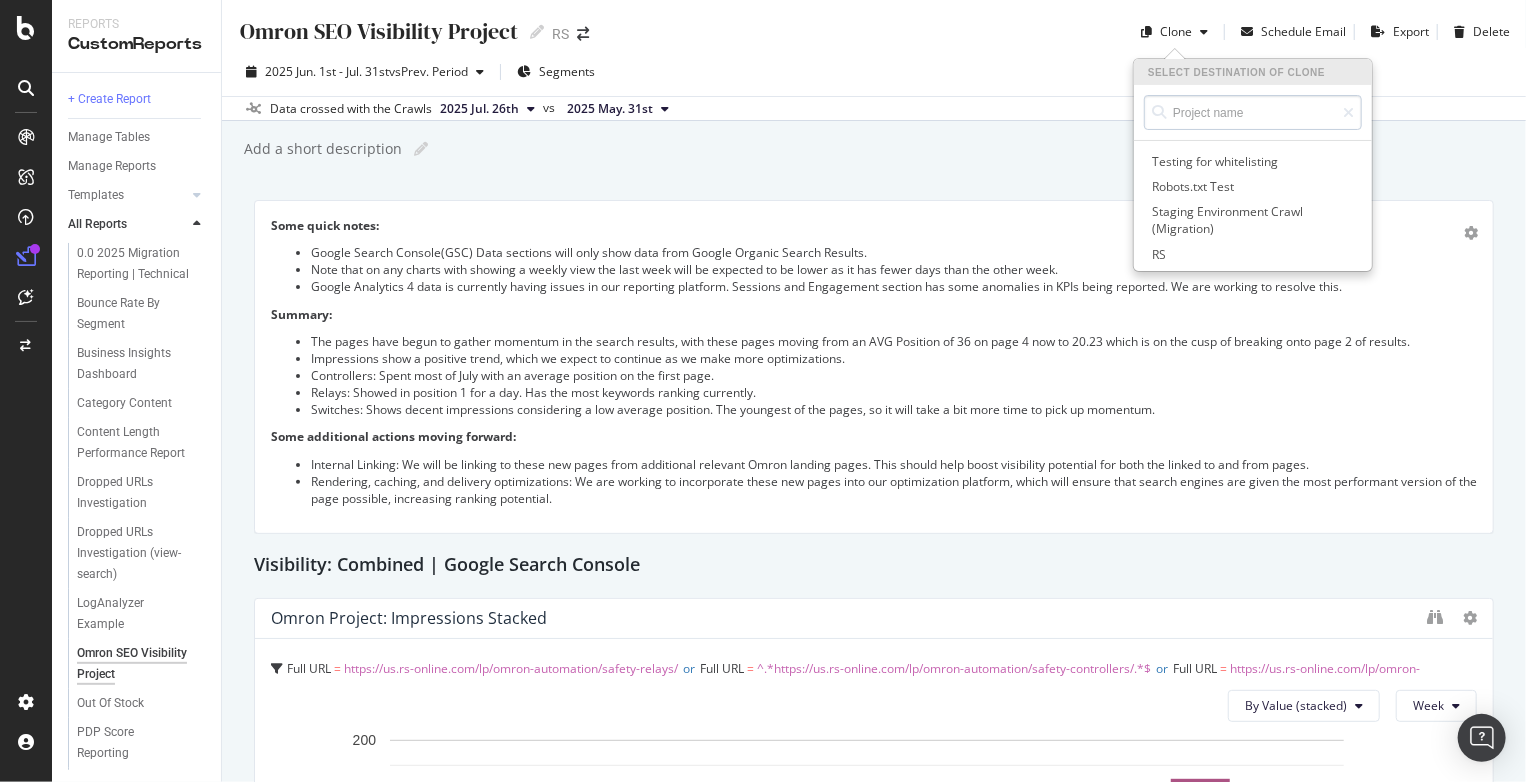 click at bounding box center (1253, 112) 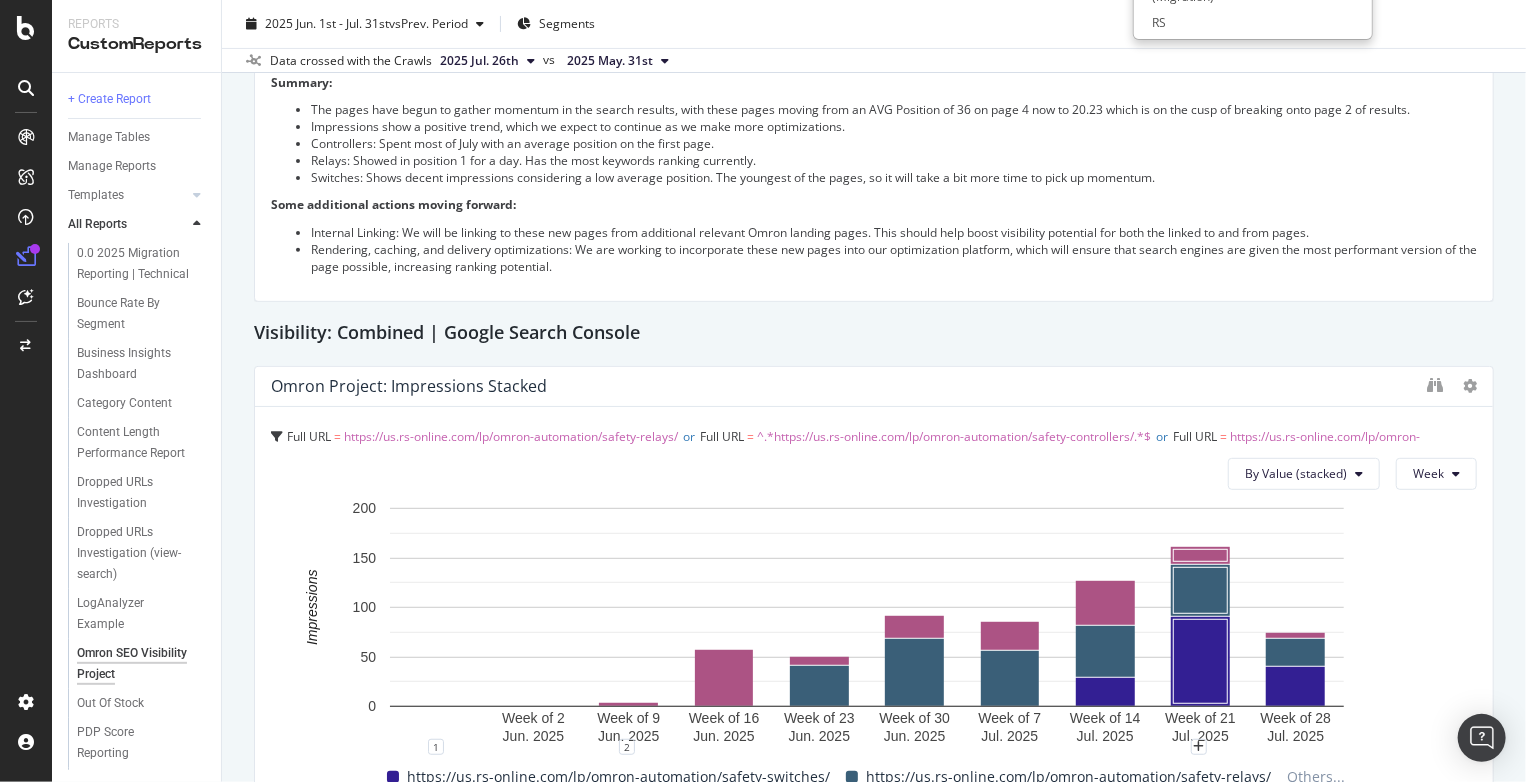 scroll, scrollTop: 0, scrollLeft: 0, axis: both 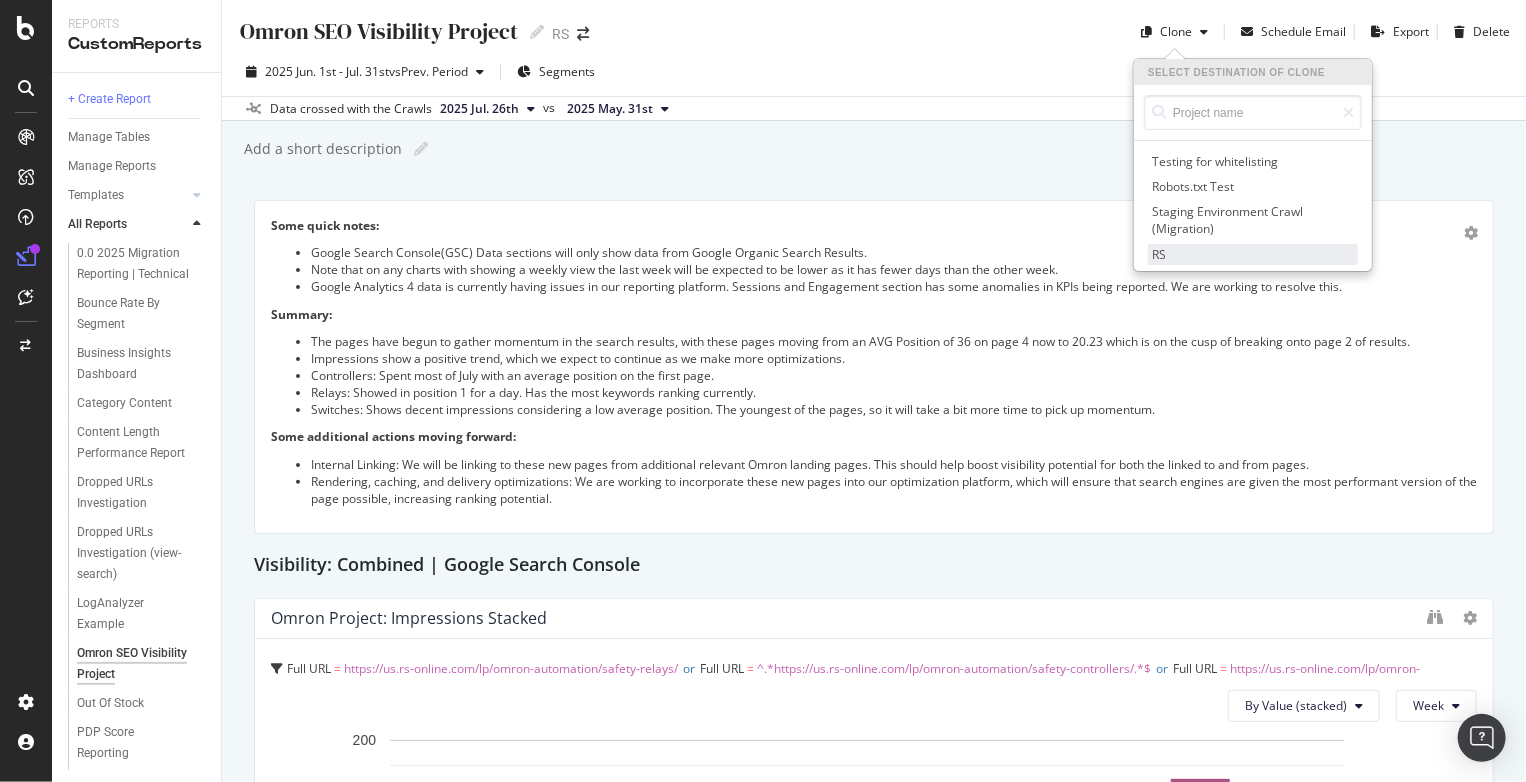 click on "RS" at bounding box center (1253, 254) 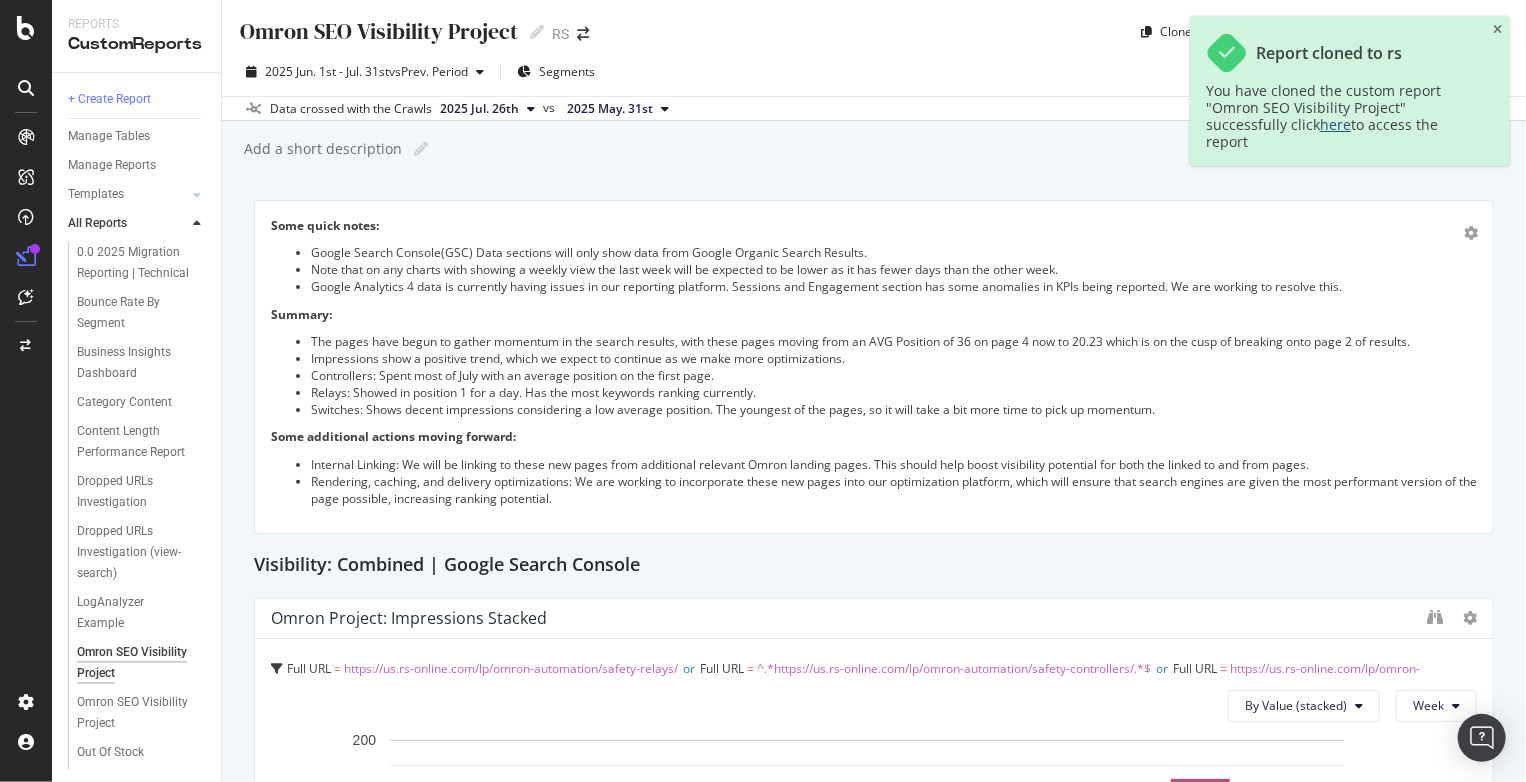 click on "here" at bounding box center [1335, 124] 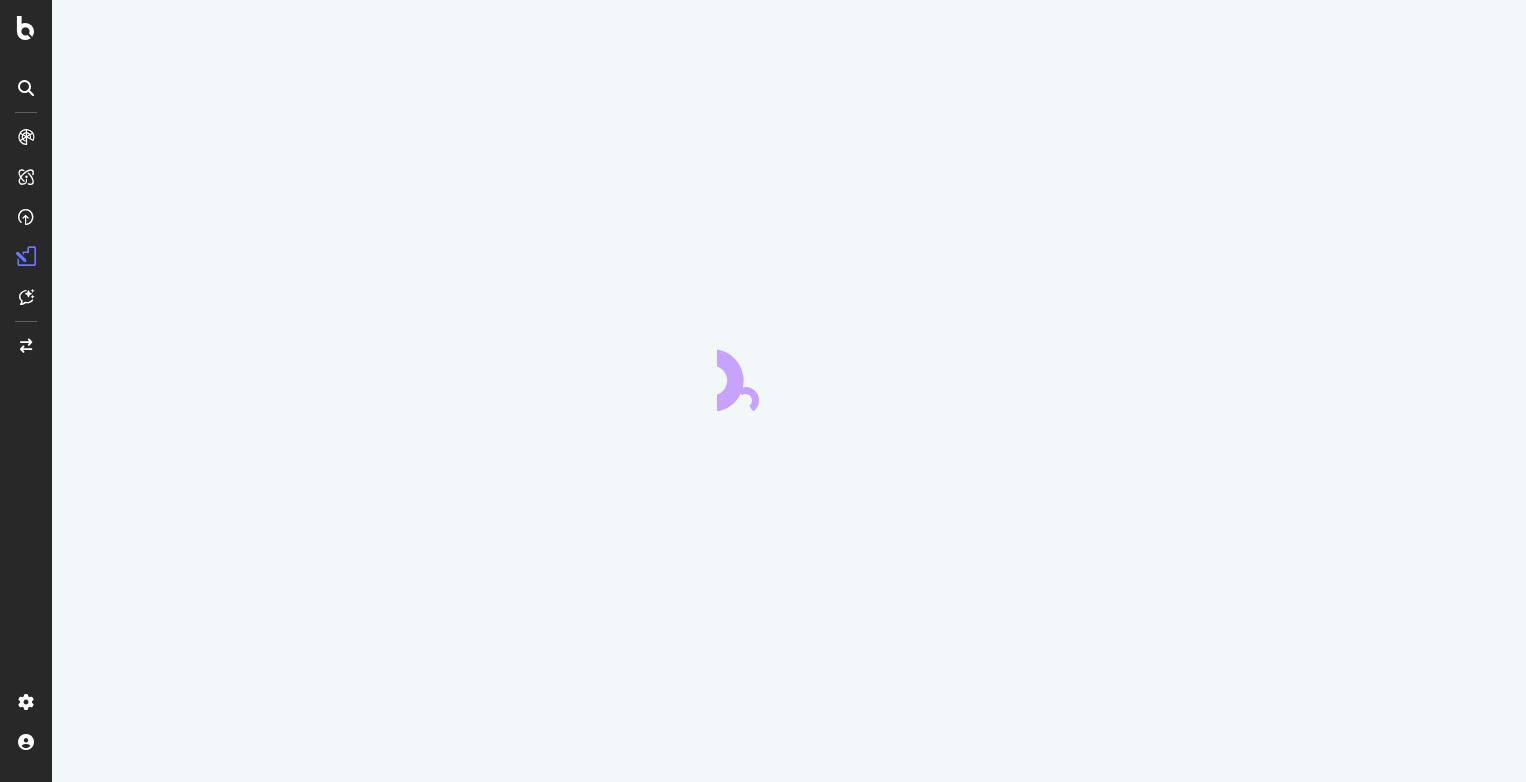 scroll, scrollTop: 0, scrollLeft: 0, axis: both 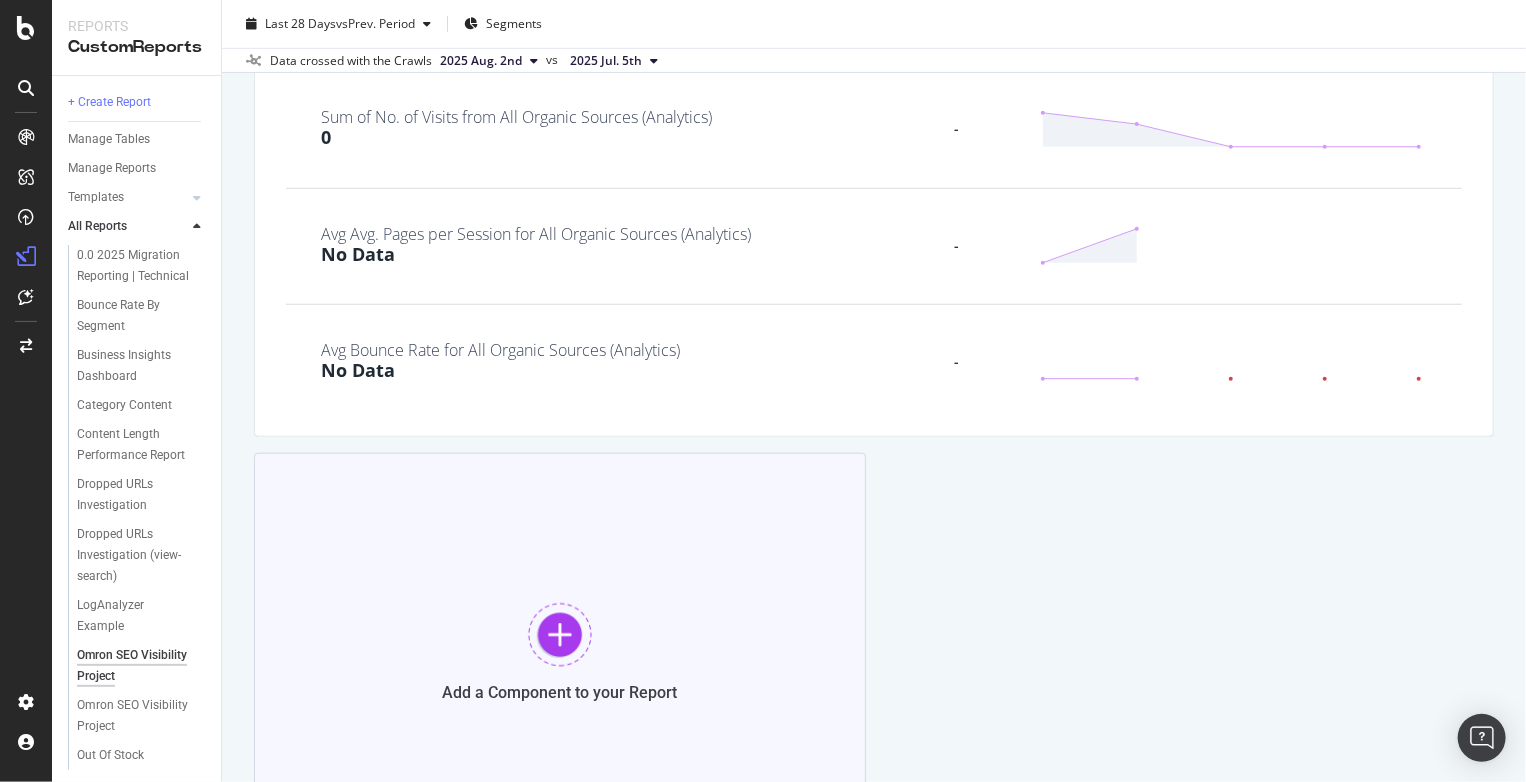 click on "Add a Component to your Report" at bounding box center [560, 653] 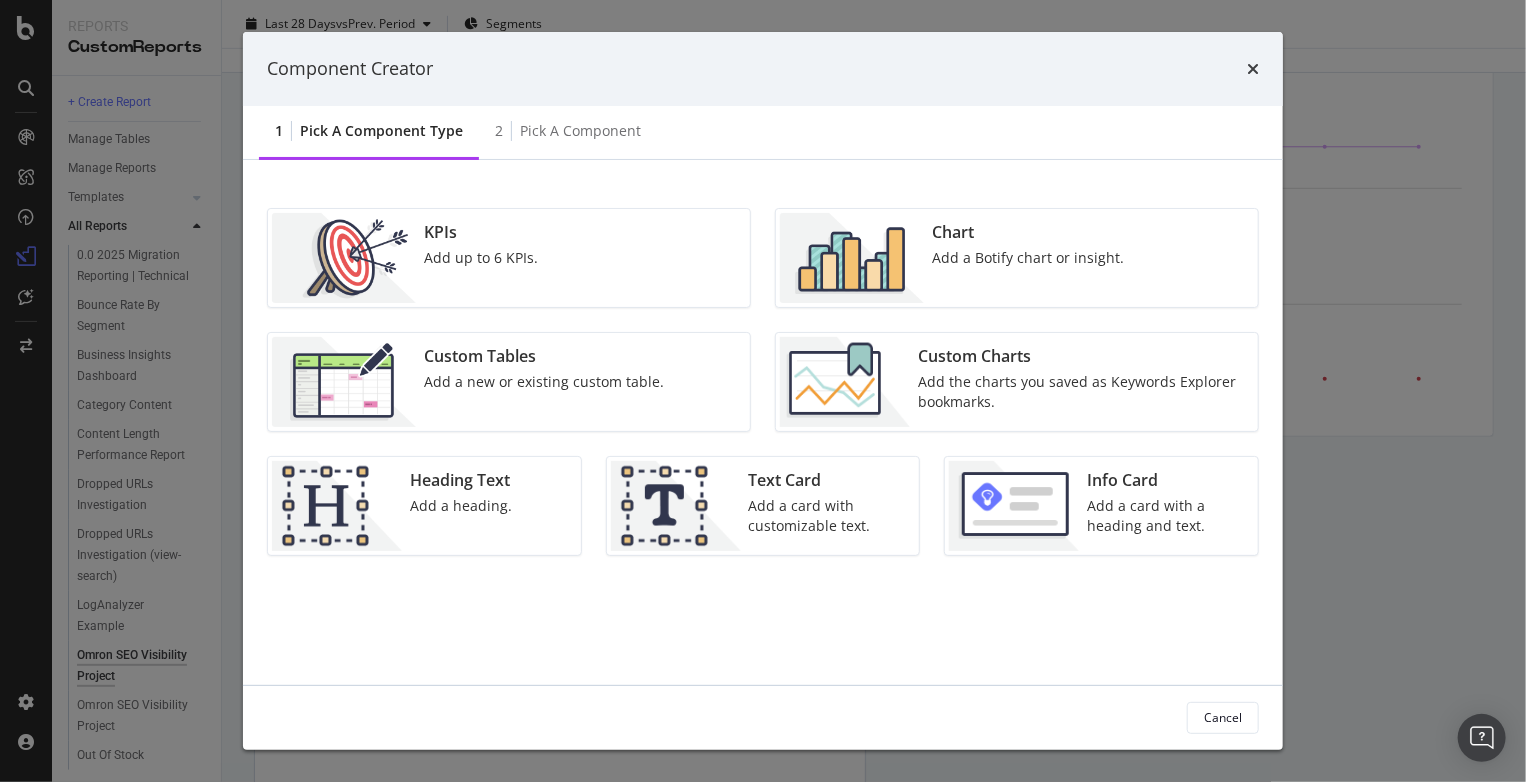 scroll, scrollTop: 0, scrollLeft: 0, axis: both 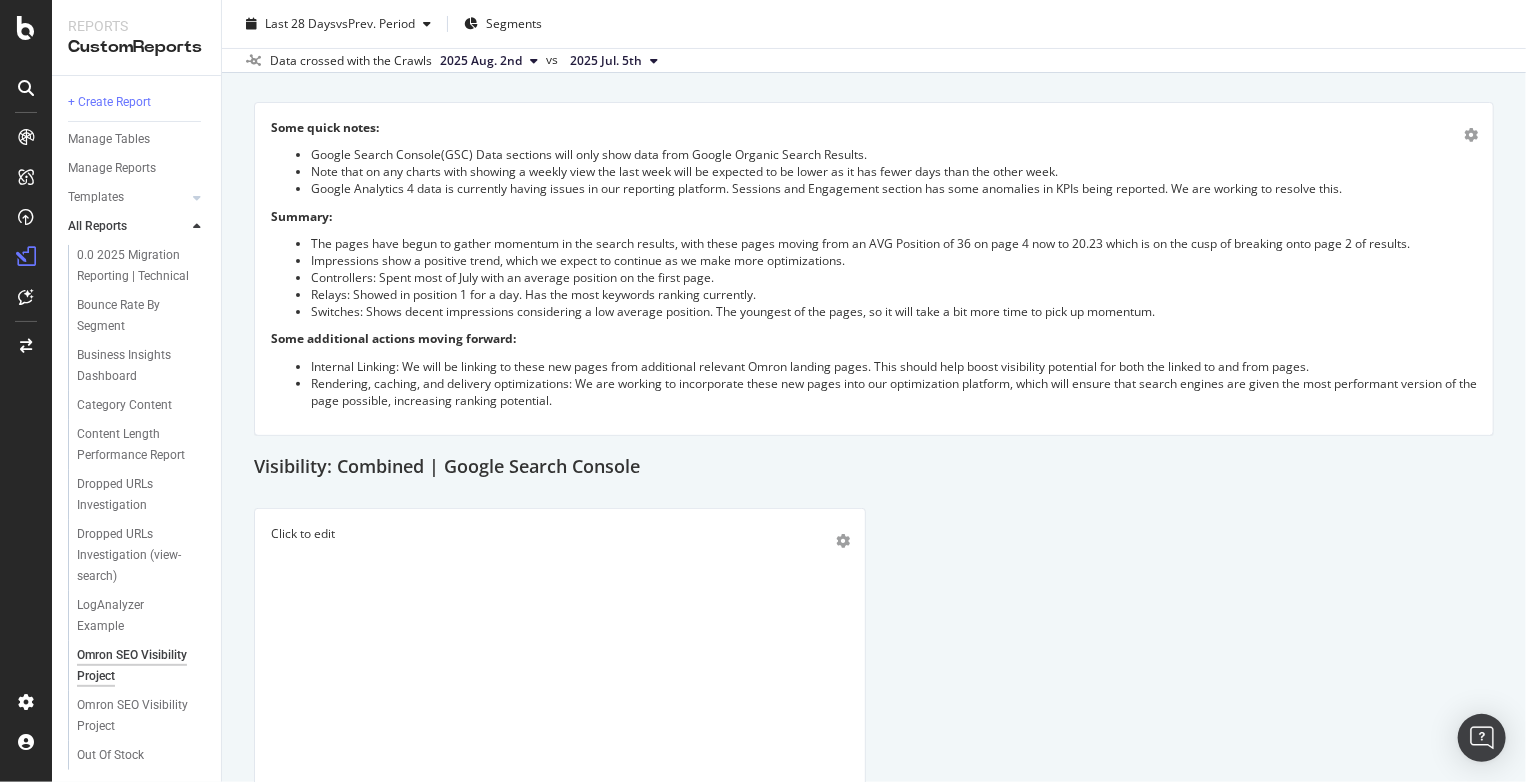 drag, startPoint x: 743, startPoint y: 385, endPoint x: 504, endPoint y: 529, distance: 279.0287 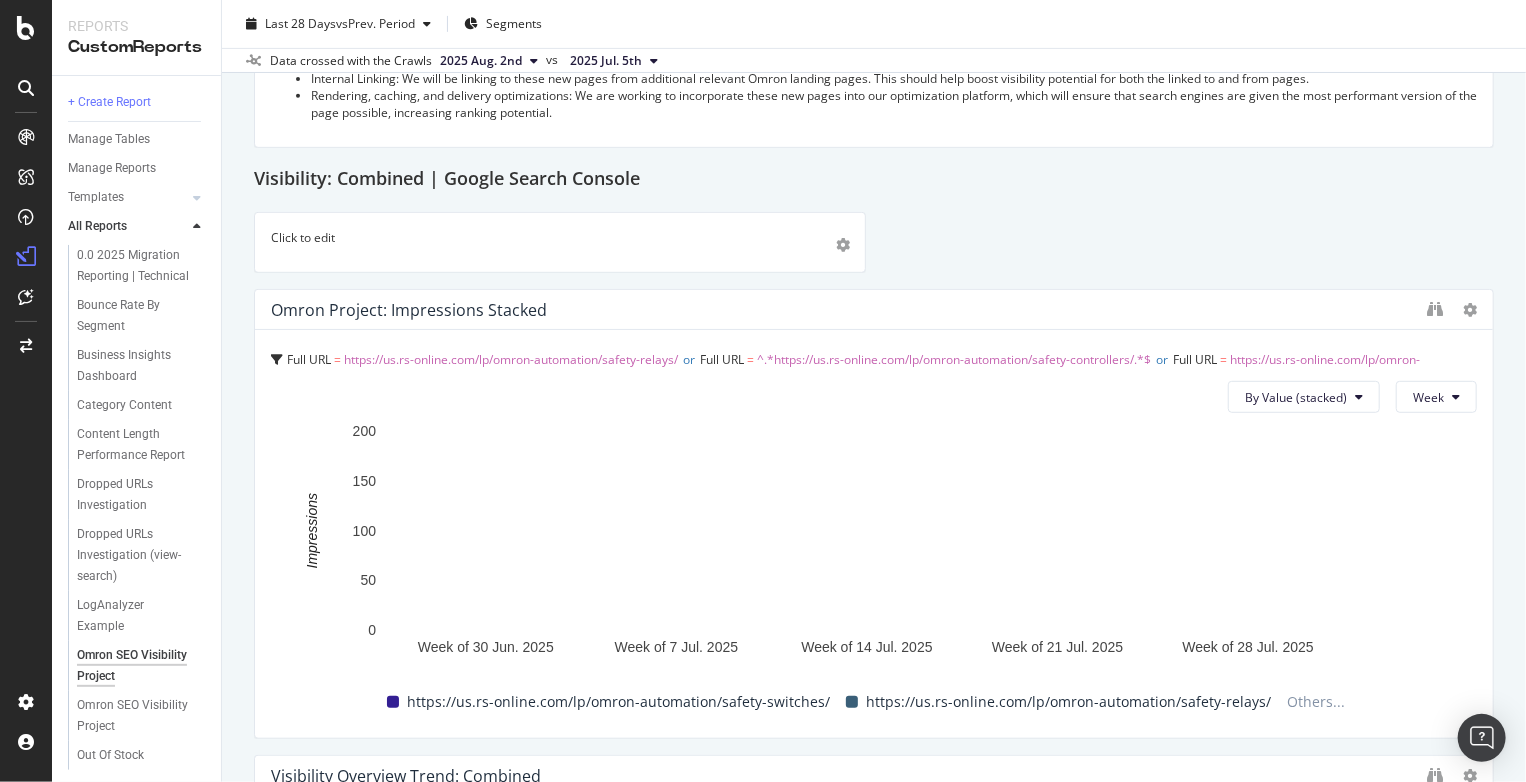 scroll, scrollTop: 387, scrollLeft: 0, axis: vertical 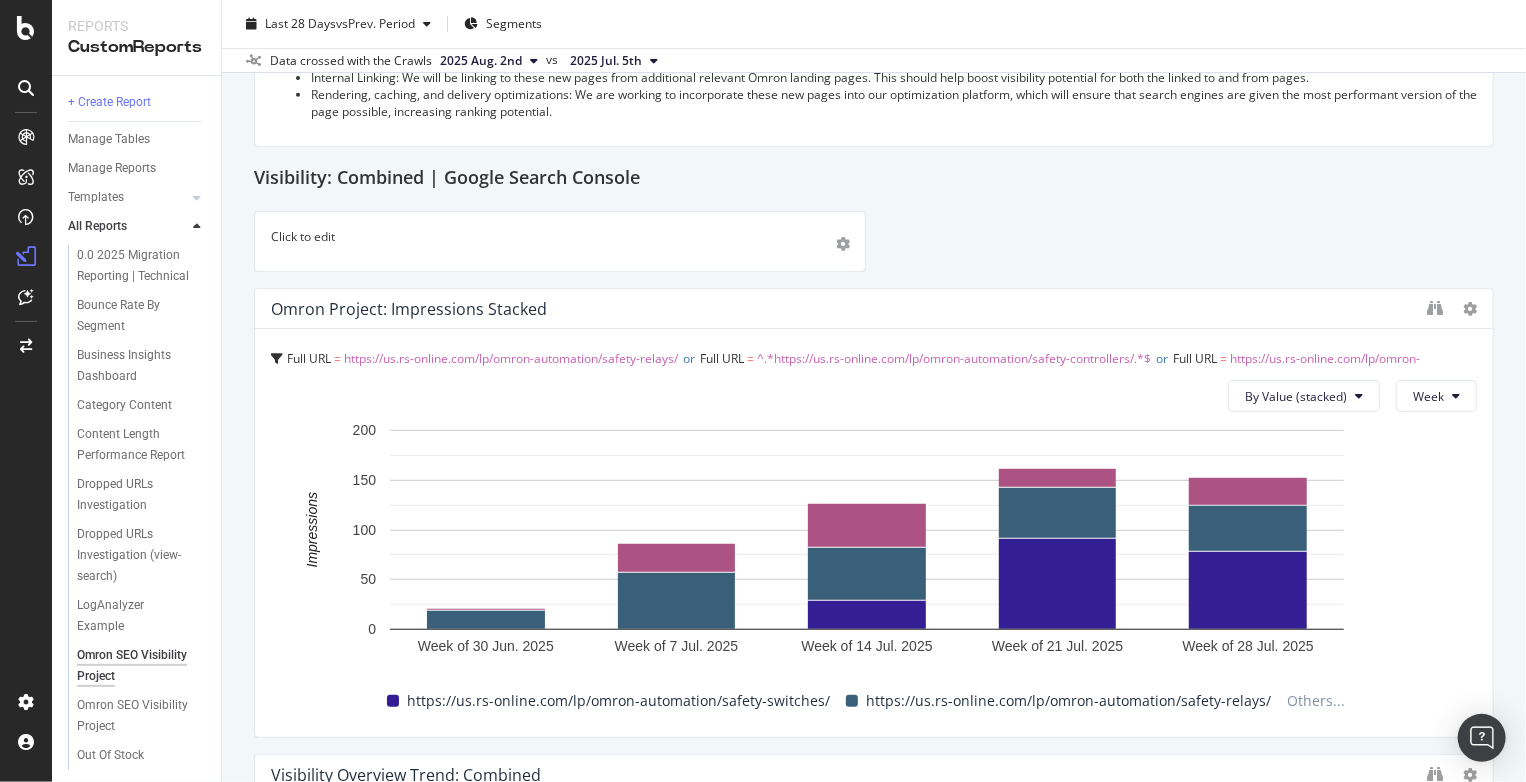 click on "Click to edit" at bounding box center (560, 236) 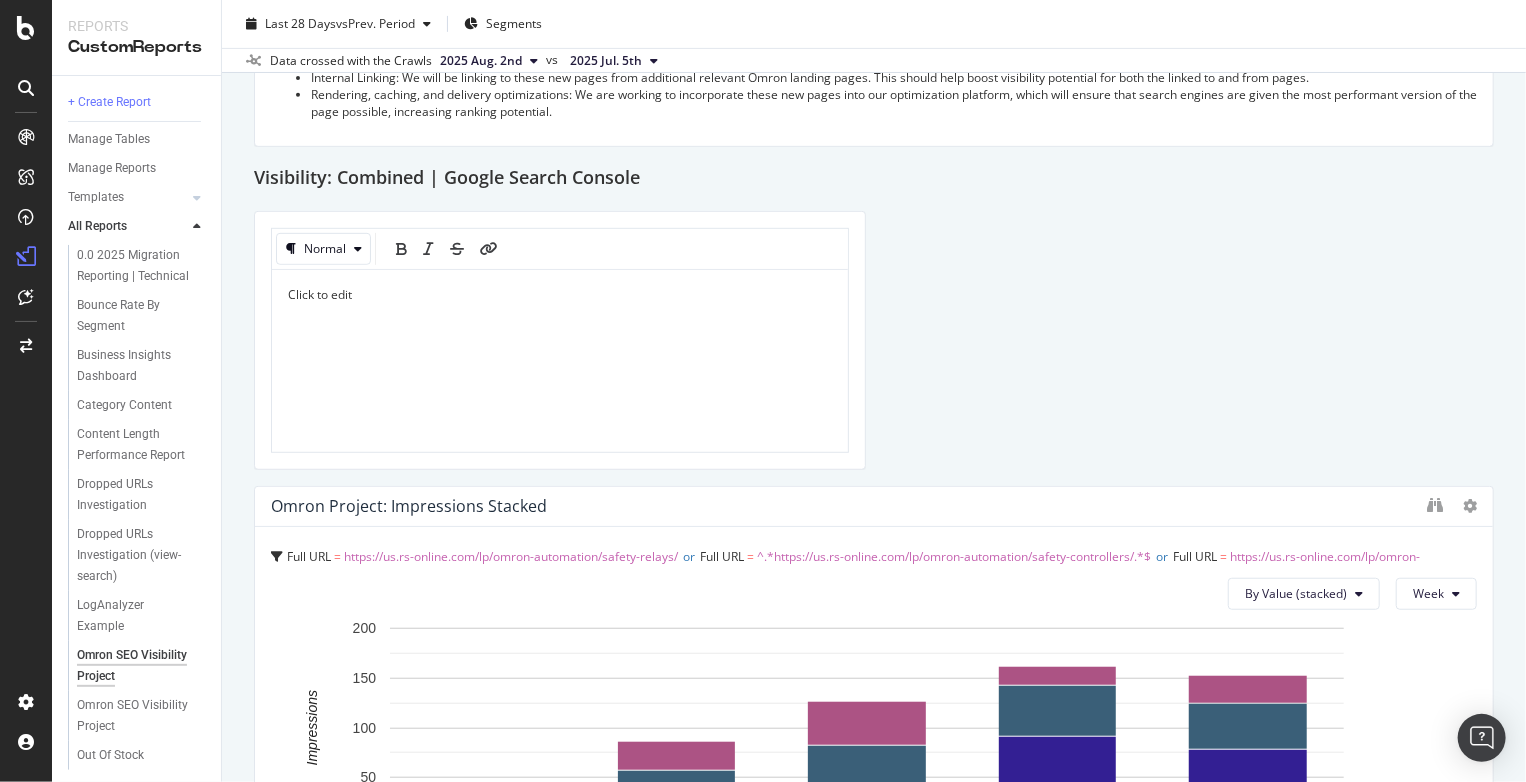 click on "Click to edit" at bounding box center (560, 361) 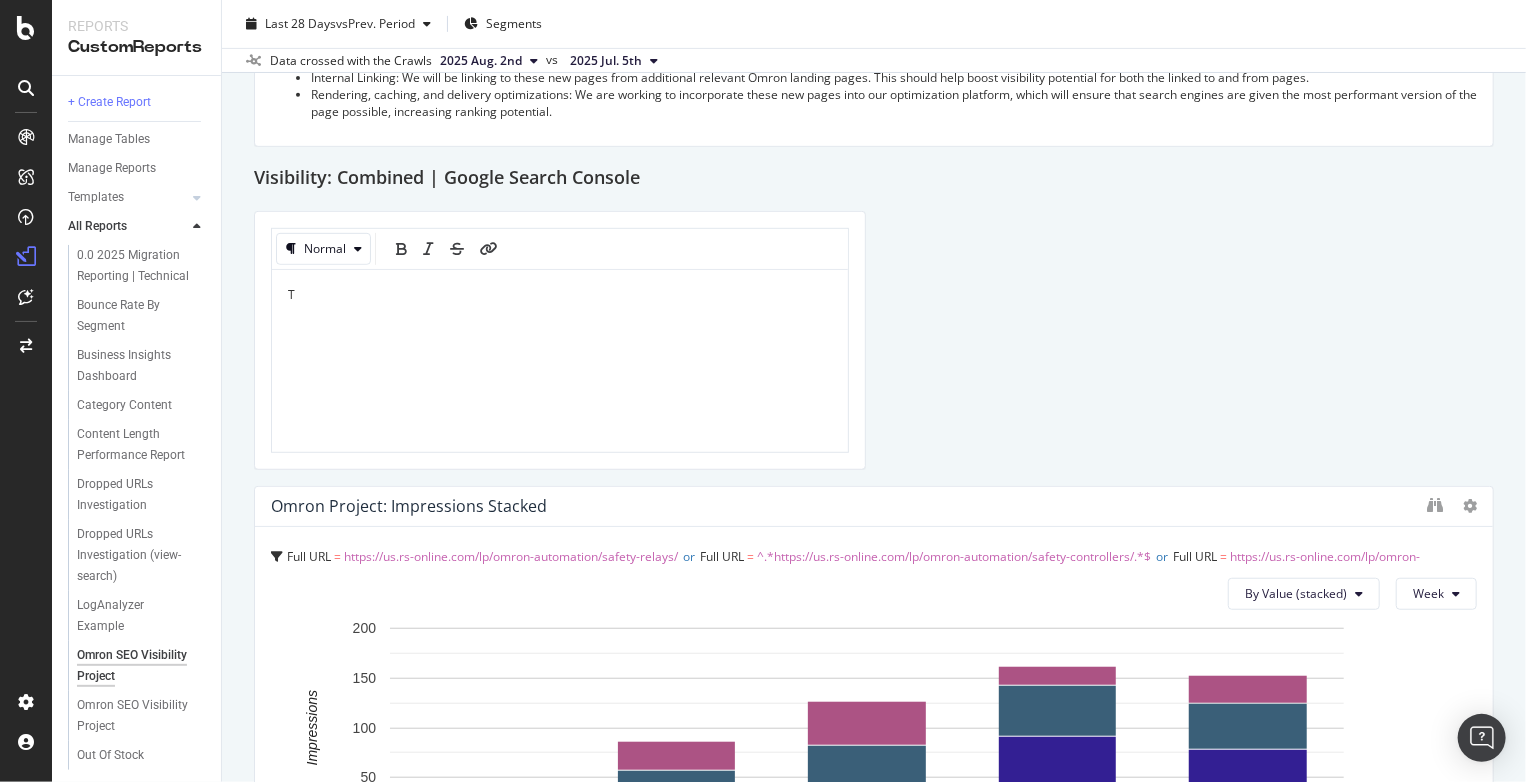type 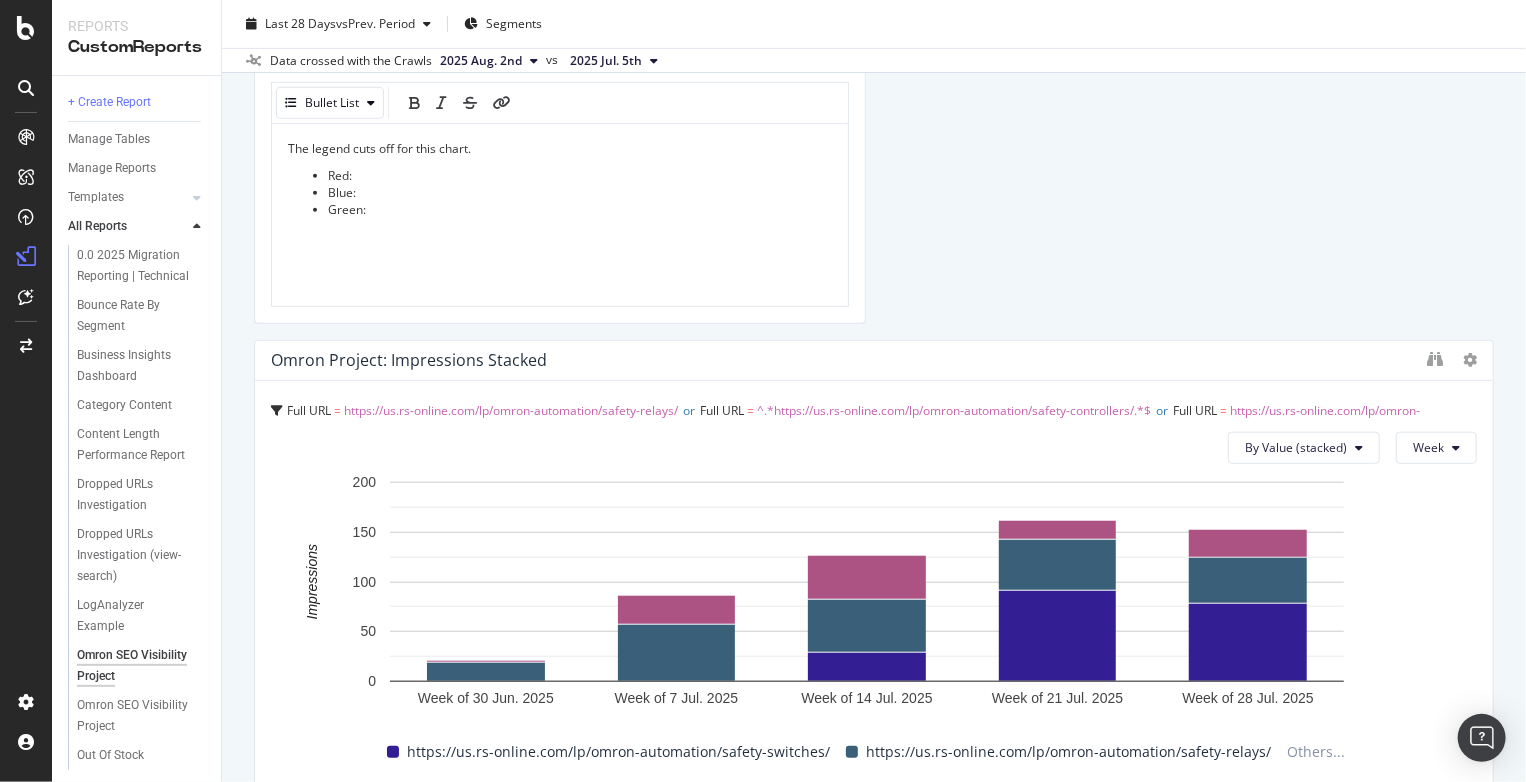 scroll, scrollTop: 531, scrollLeft: 0, axis: vertical 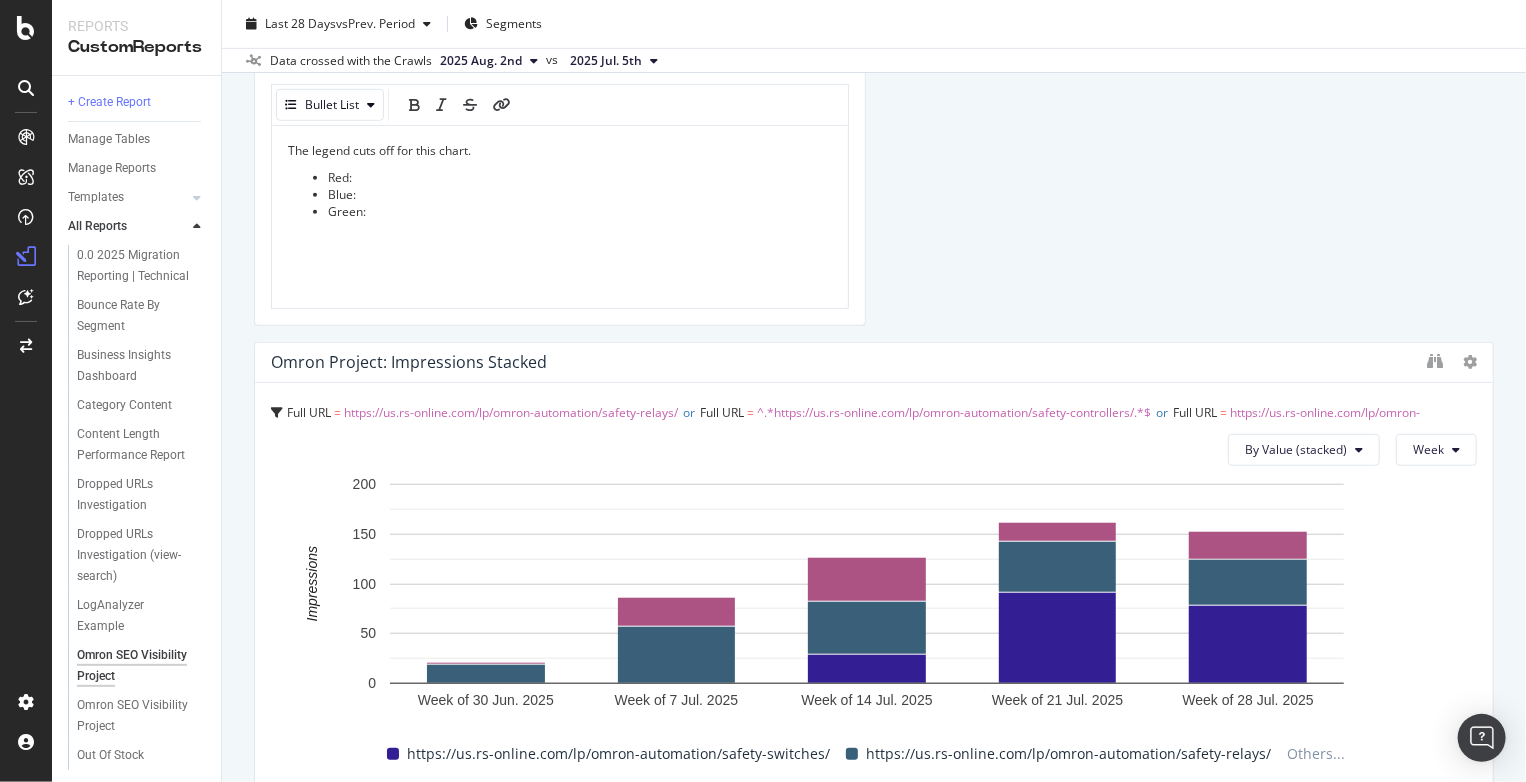 click on "Blue:" at bounding box center (580, 194) 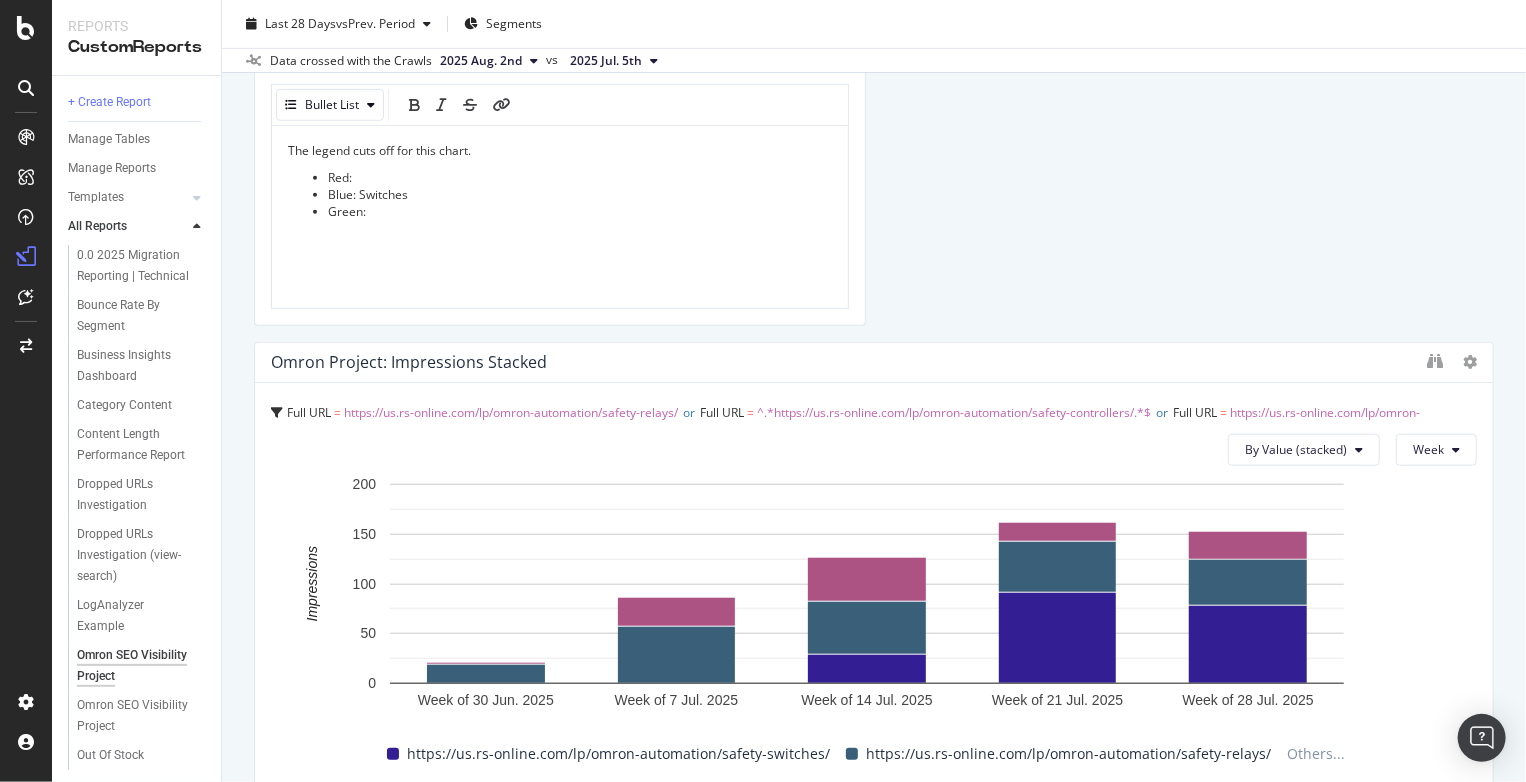 click on "Green:" at bounding box center [580, 211] 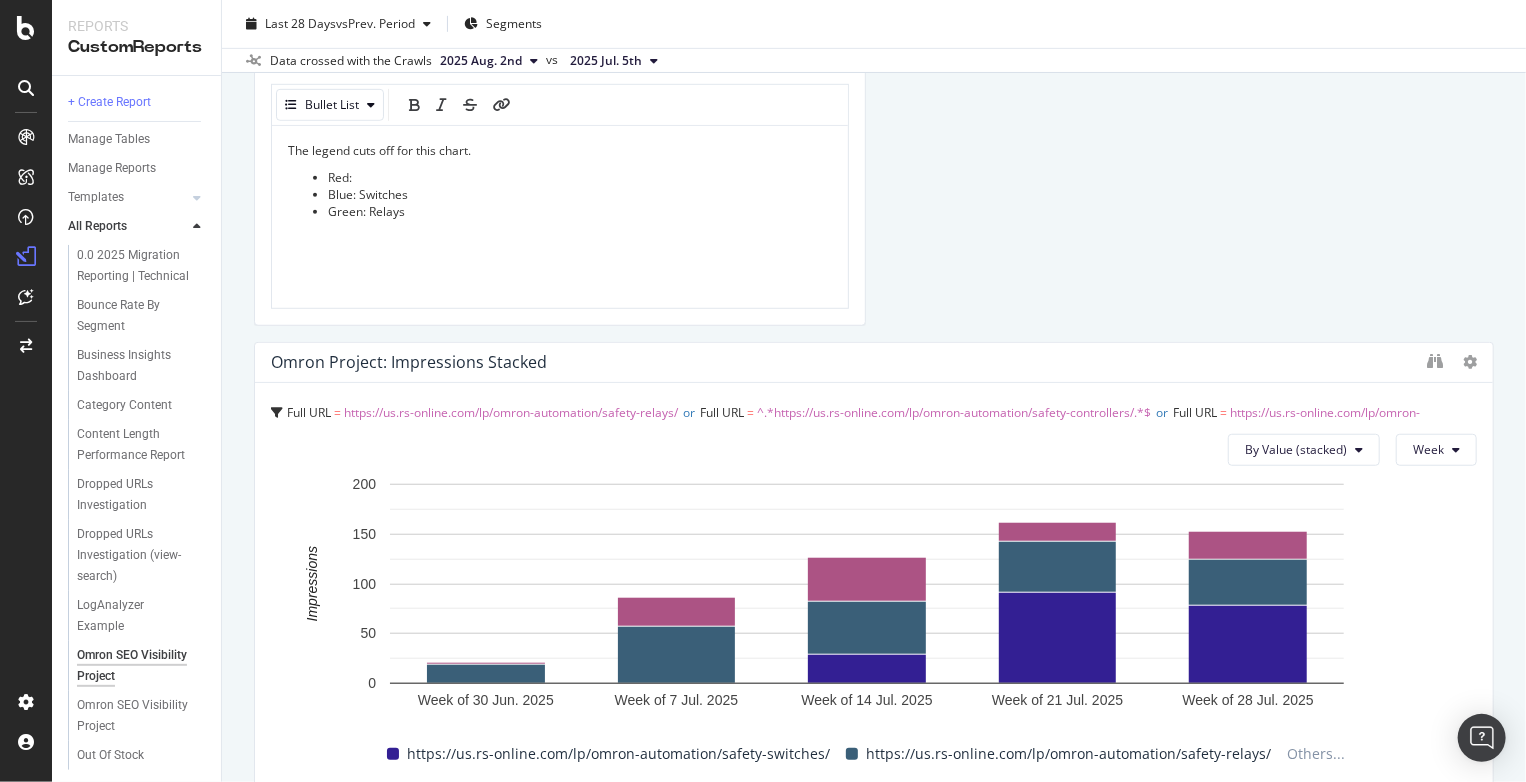 click on "Red:" at bounding box center [580, 177] 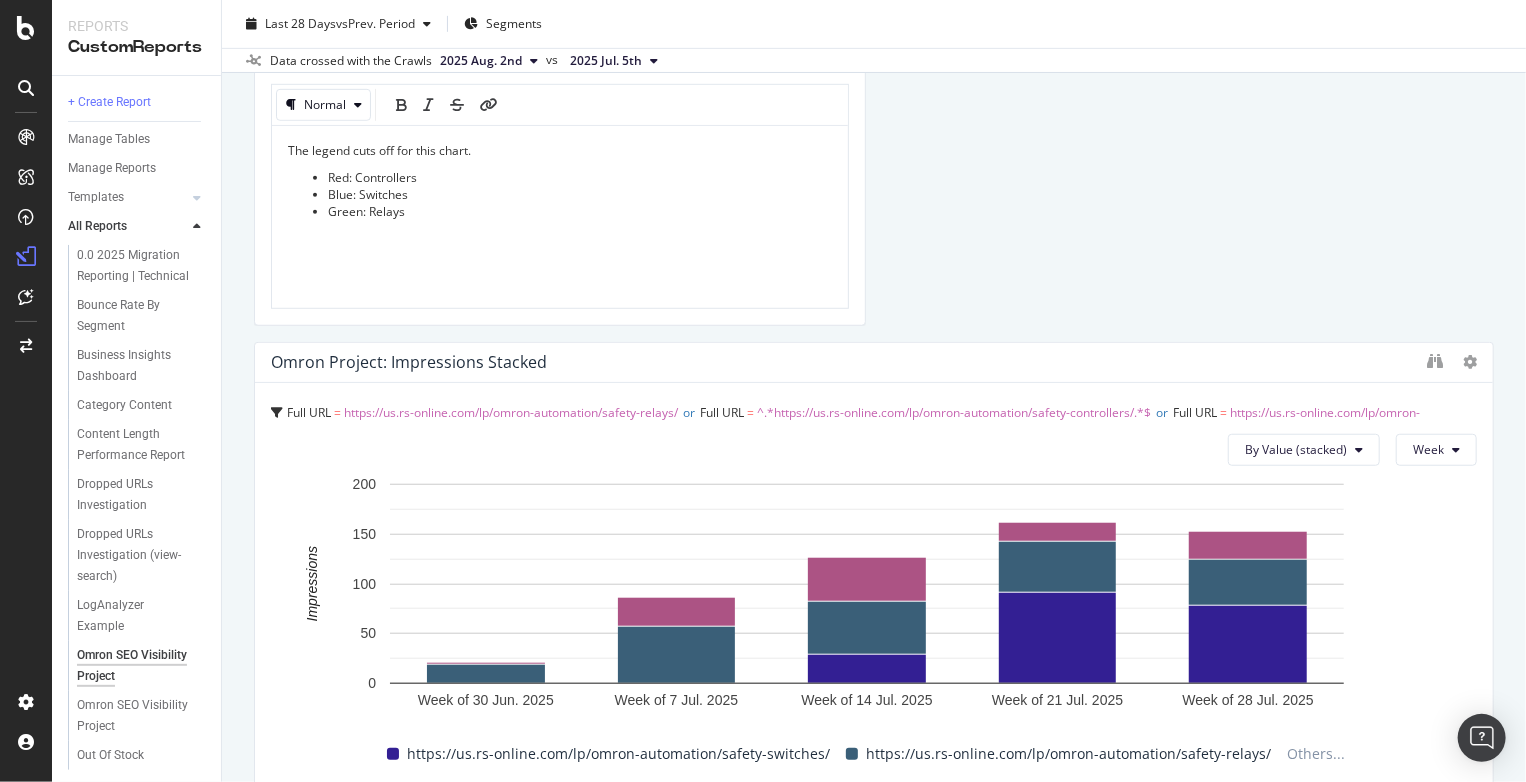 click at bounding box center (560, 239) 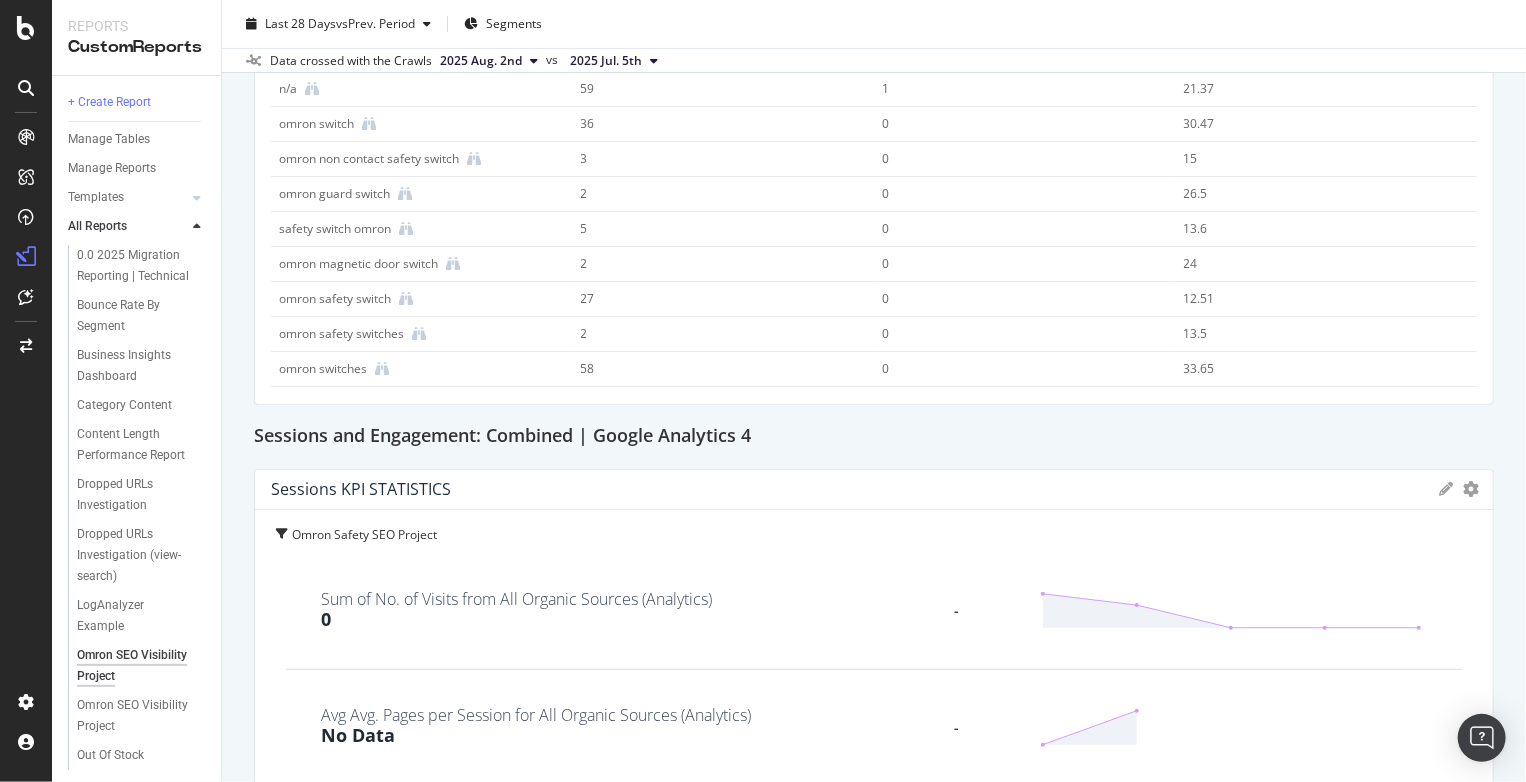 scroll, scrollTop: 4140, scrollLeft: 0, axis: vertical 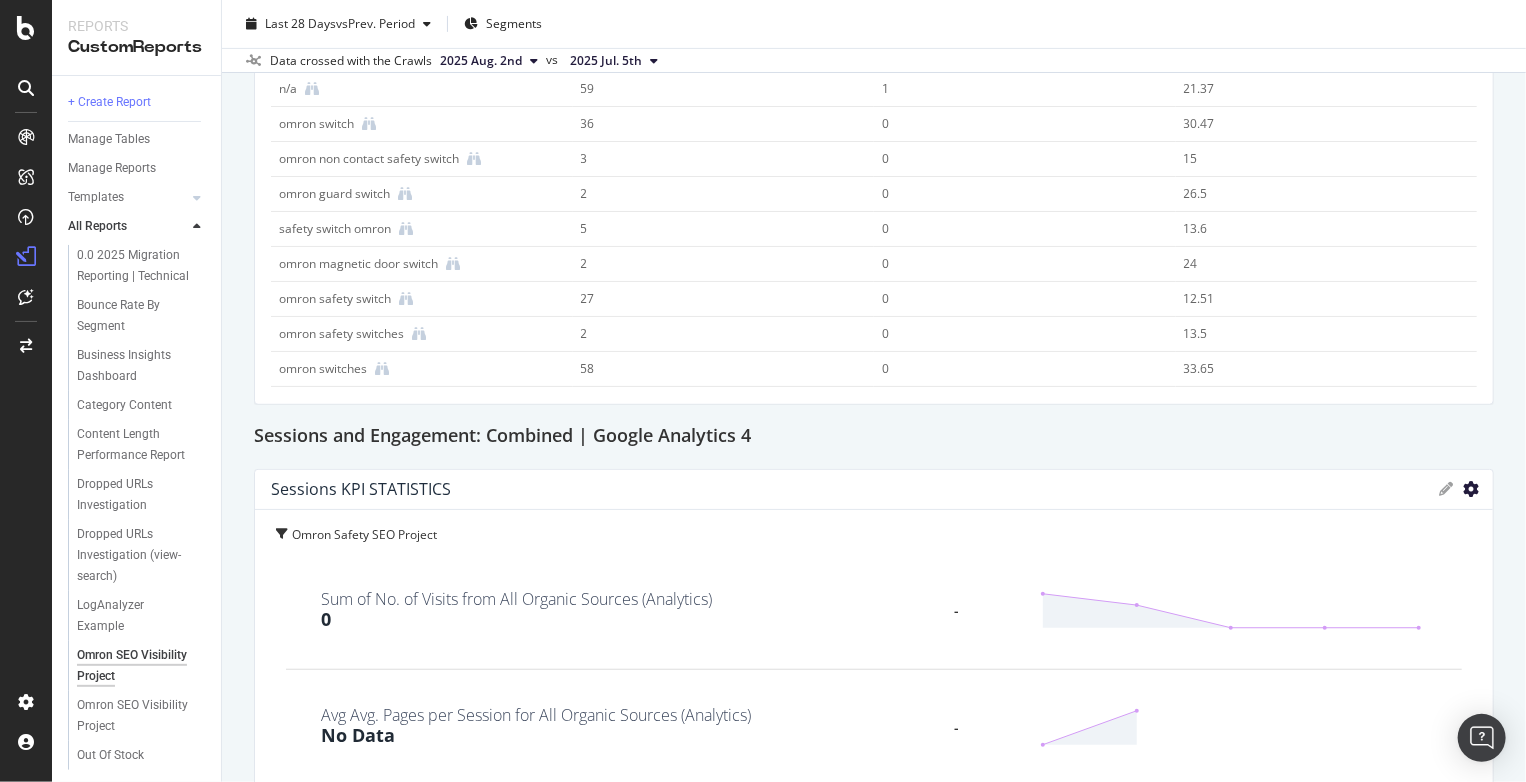 click at bounding box center (1471, 489) 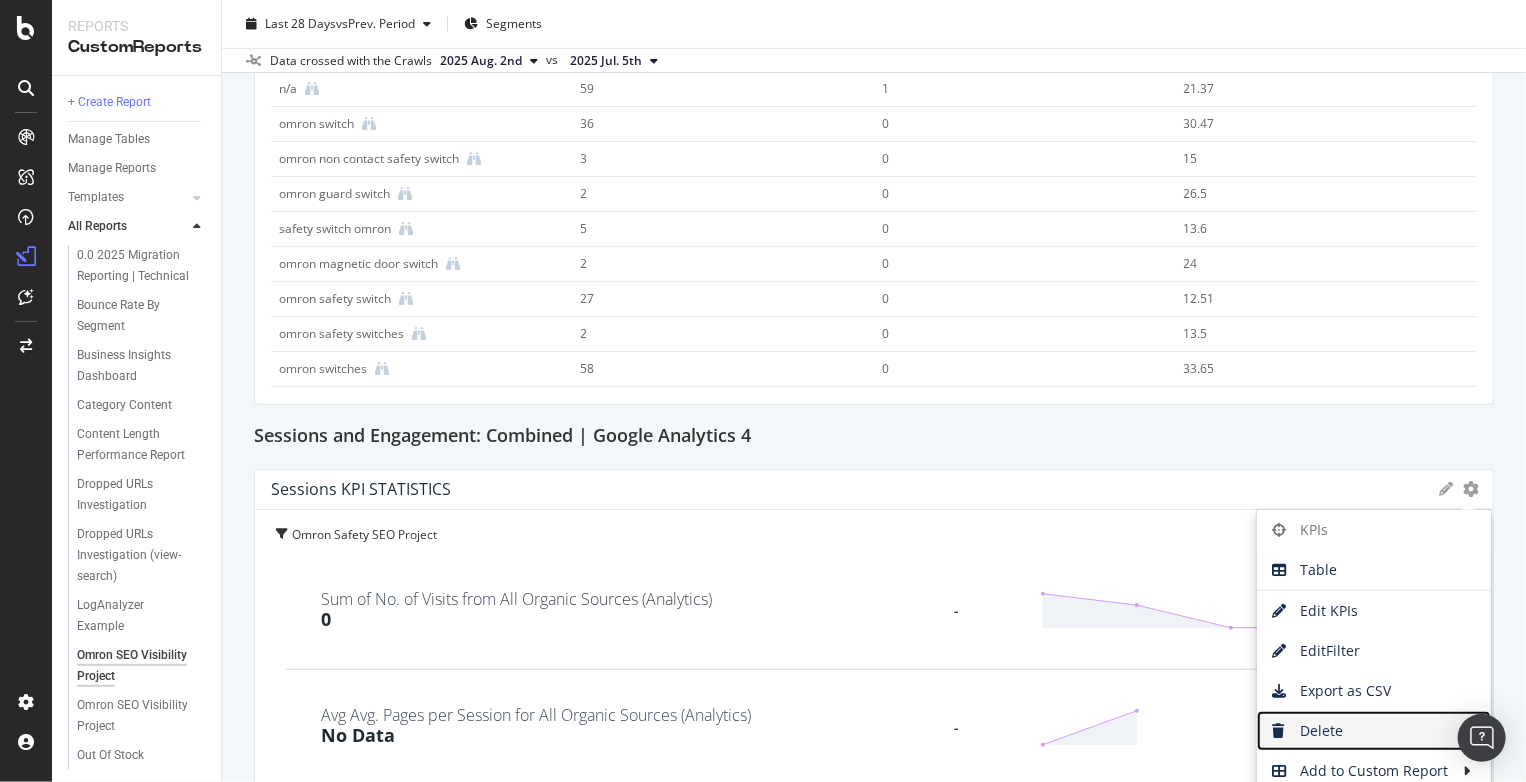 drag, startPoint x: 1363, startPoint y: 733, endPoint x: 1367, endPoint y: 624, distance: 109.07337 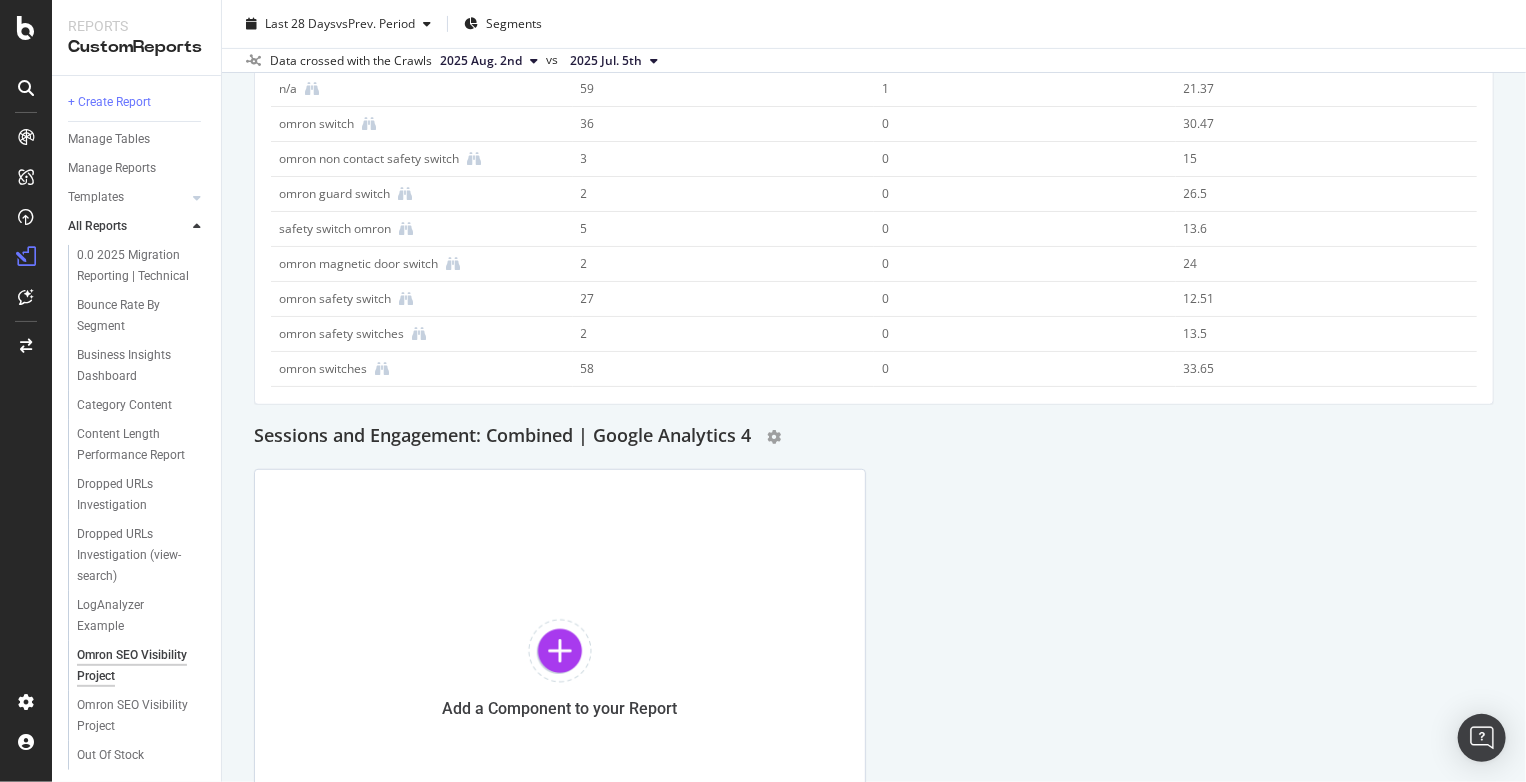 click on "Sessions and Engagement: Combined | Google Analytics 4" at bounding box center (874, 437) 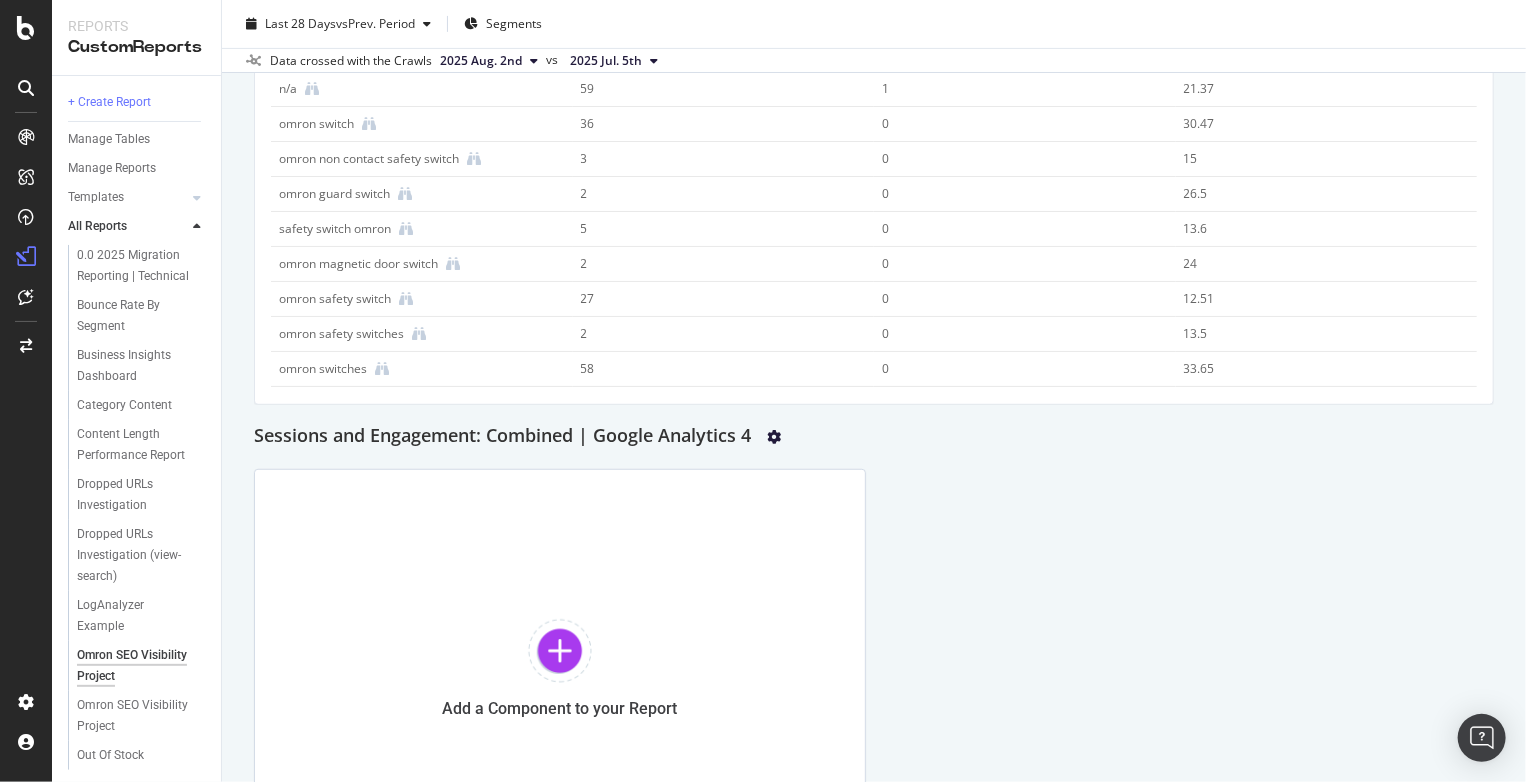 click at bounding box center (774, 437) 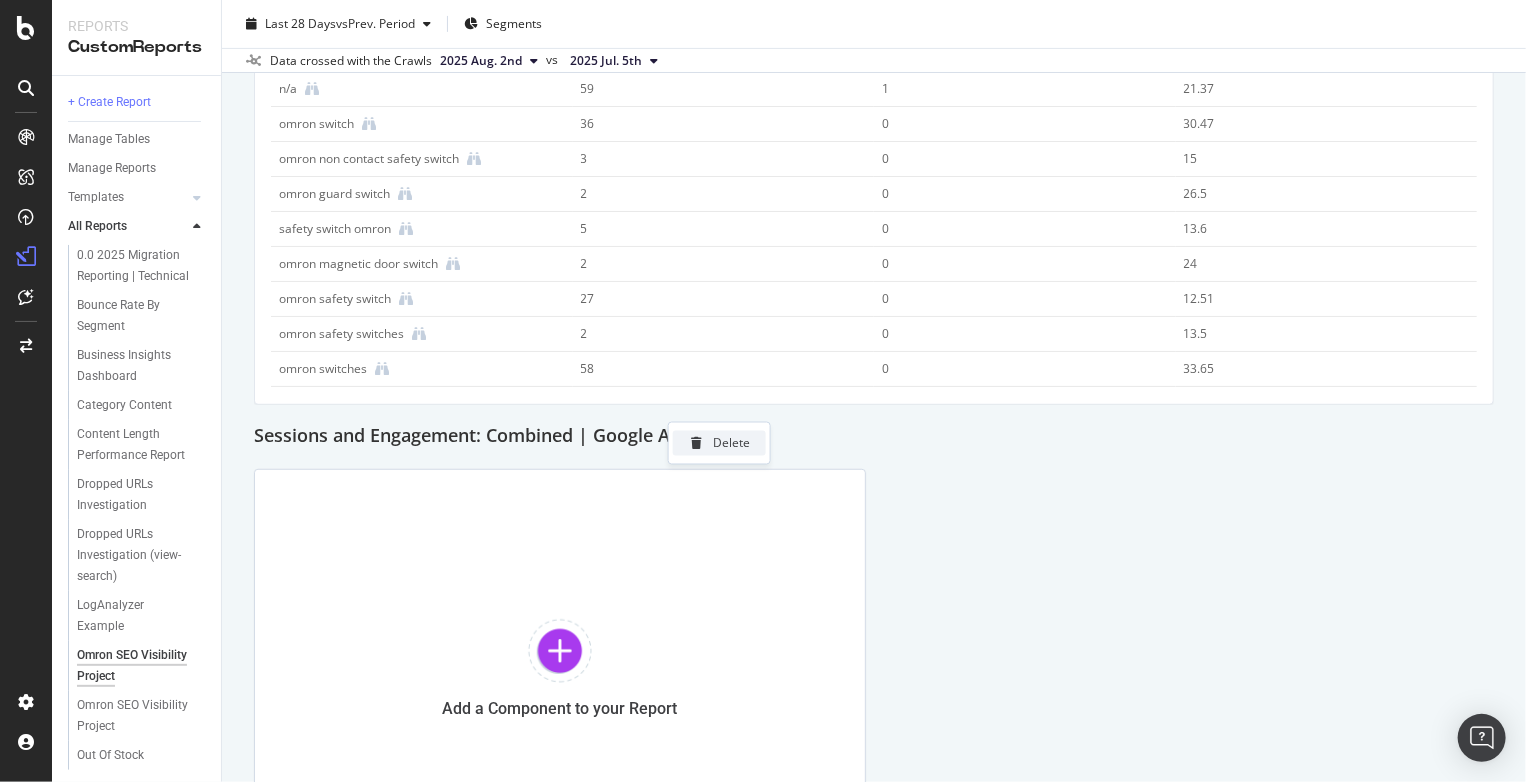 click on "Delete" at bounding box center [719, 443] 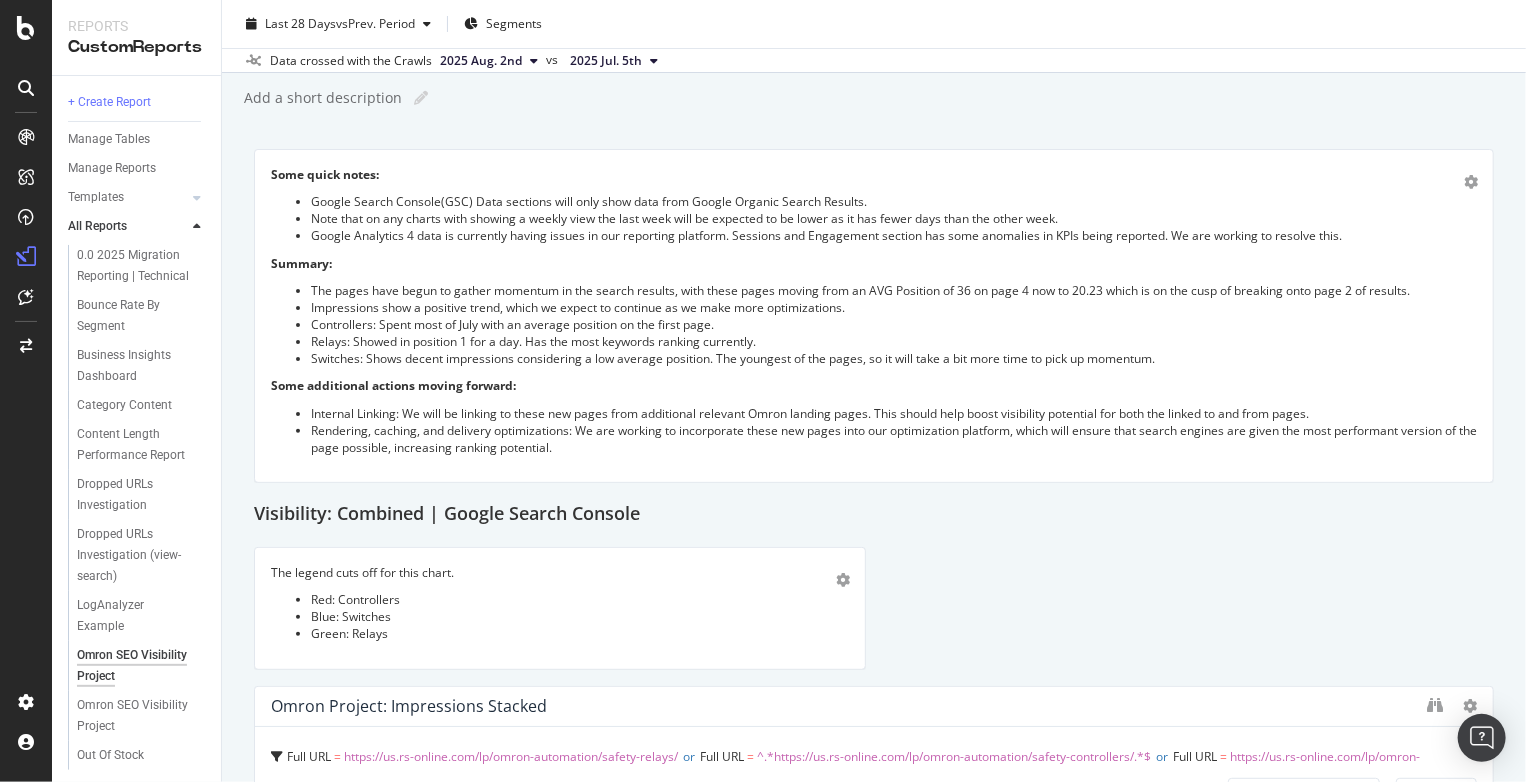 scroll, scrollTop: 0, scrollLeft: 0, axis: both 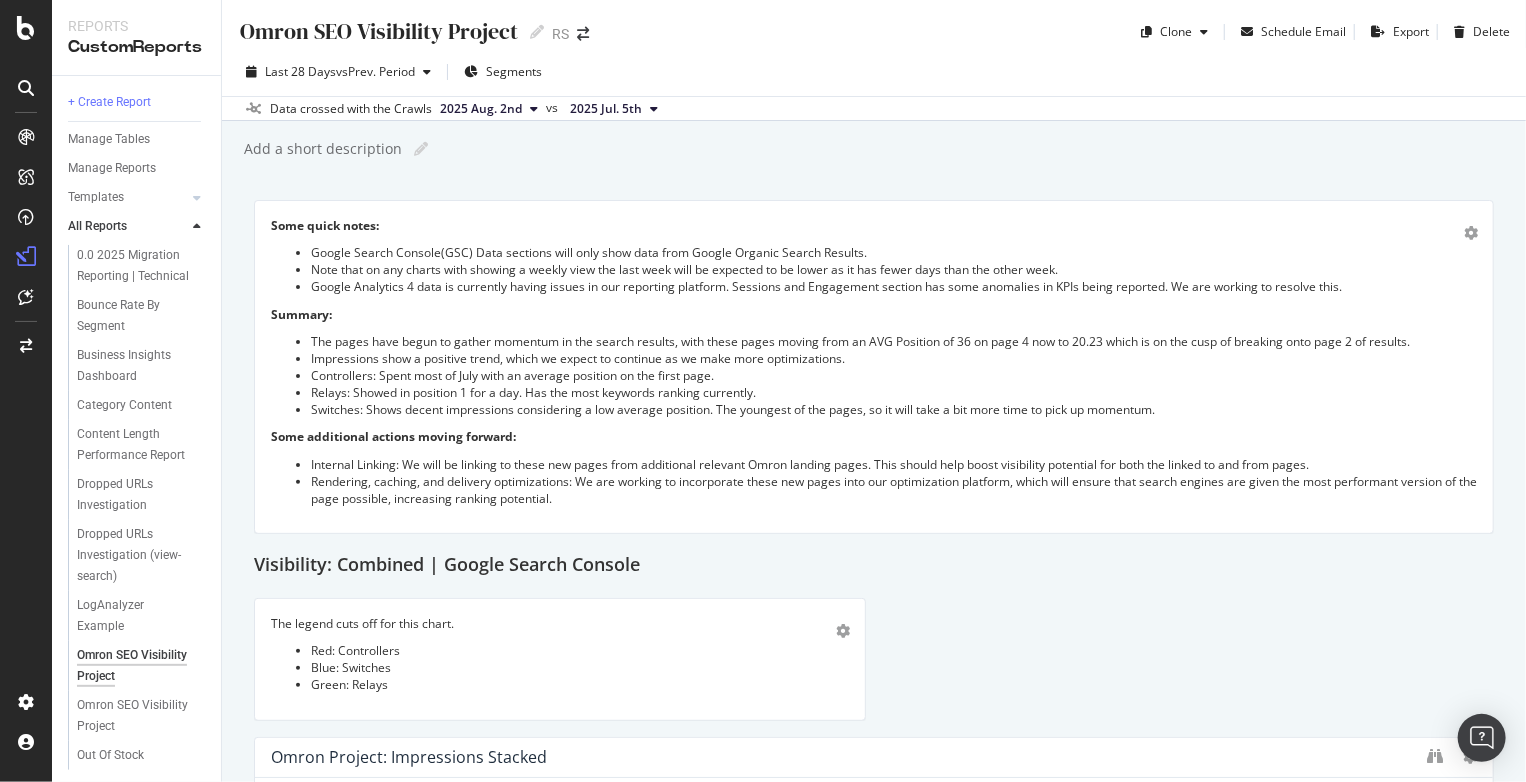 click on "Google Analytics 4 data is currently having issues in our reporting platform. Sessions and Engagement section has some anomalies in KPIs being reported. We are working to resolve this." at bounding box center [894, 286] 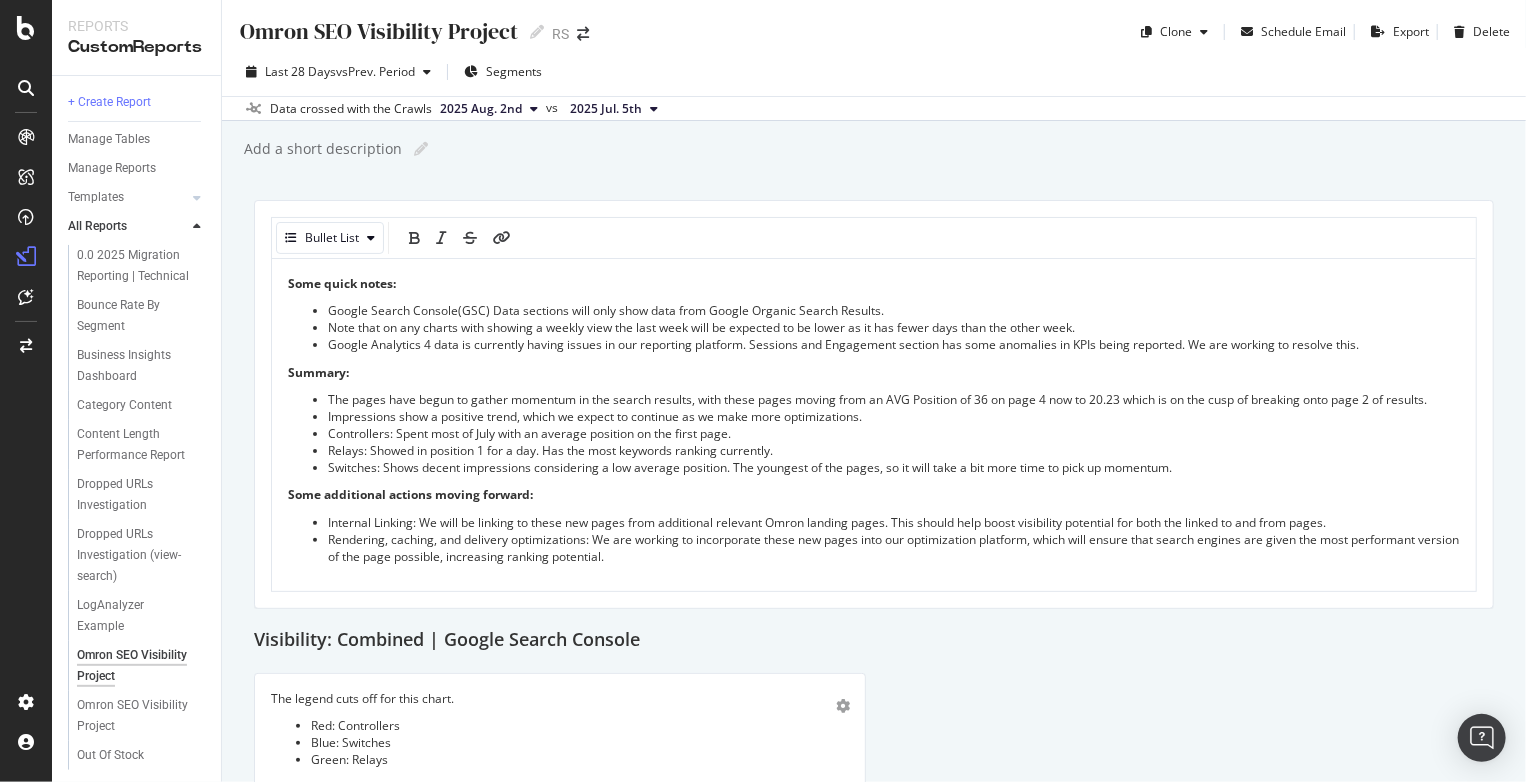click on "Google Analytics 4 data is currently having issues in our reporting platform. Sessions and Engagement section has some anomalies in KPIs being reported. We are working to resolve this." at bounding box center (843, 344) 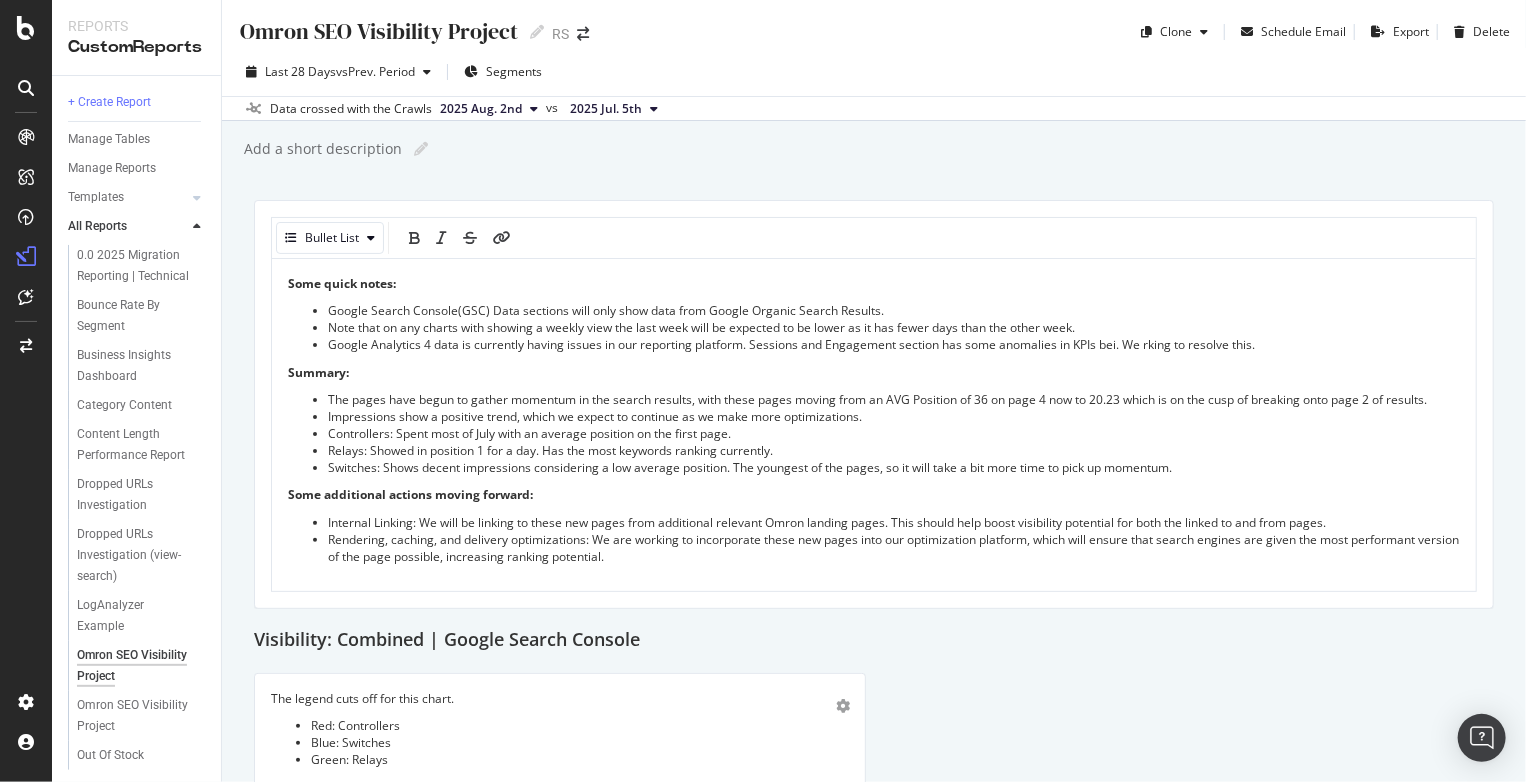 click on "Google Analytics 4 data is currently having issues in our reporting platform. Sessions and Engagement section has some anomalies in KPIs bei. We rking to resolve this." at bounding box center [791, 344] 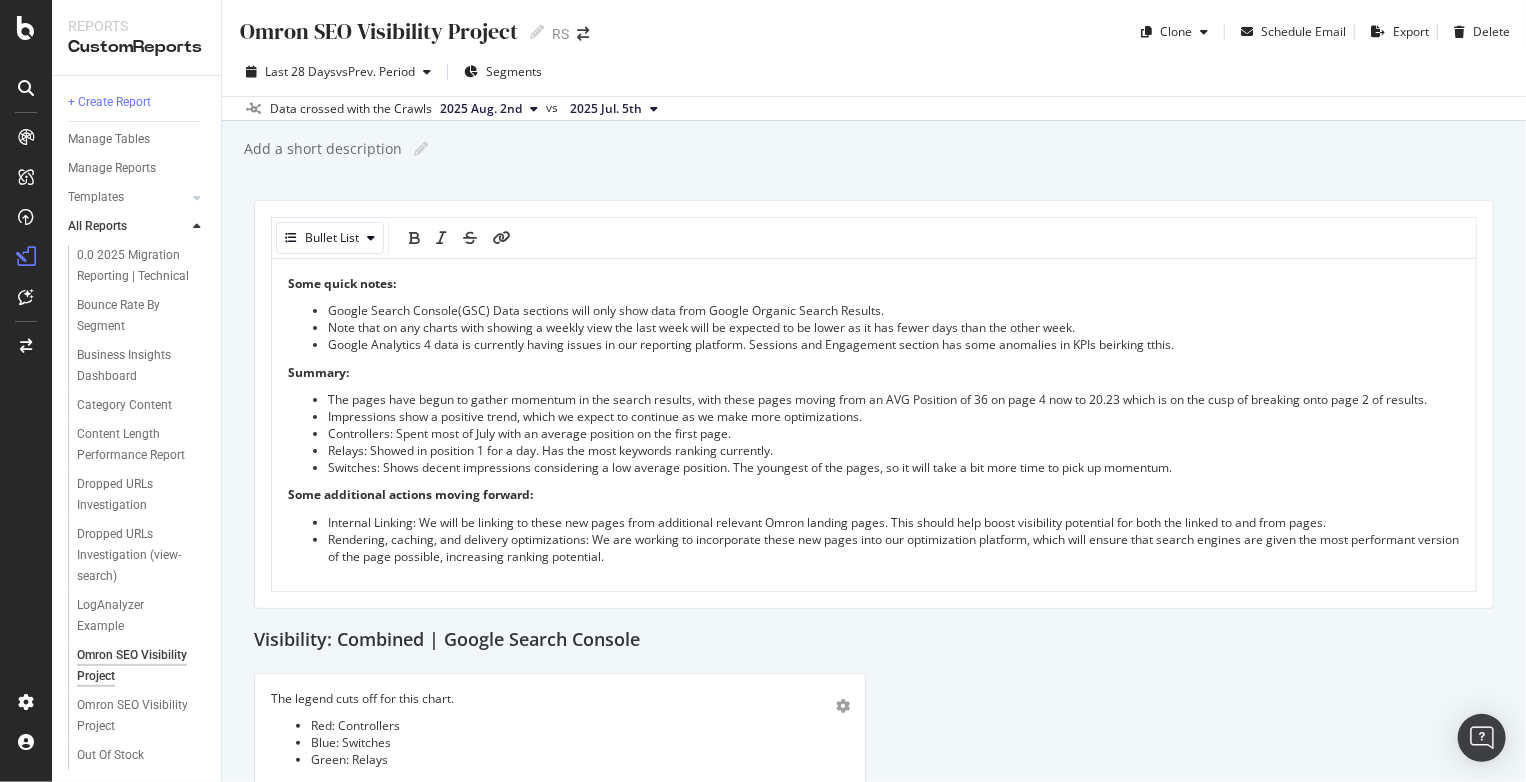 click on "Google Analytics 4 data is currently having issues in our reporting platform. Sessions and Engagement section has some anomalies in KPIs beirking tthis." at bounding box center (894, 344) 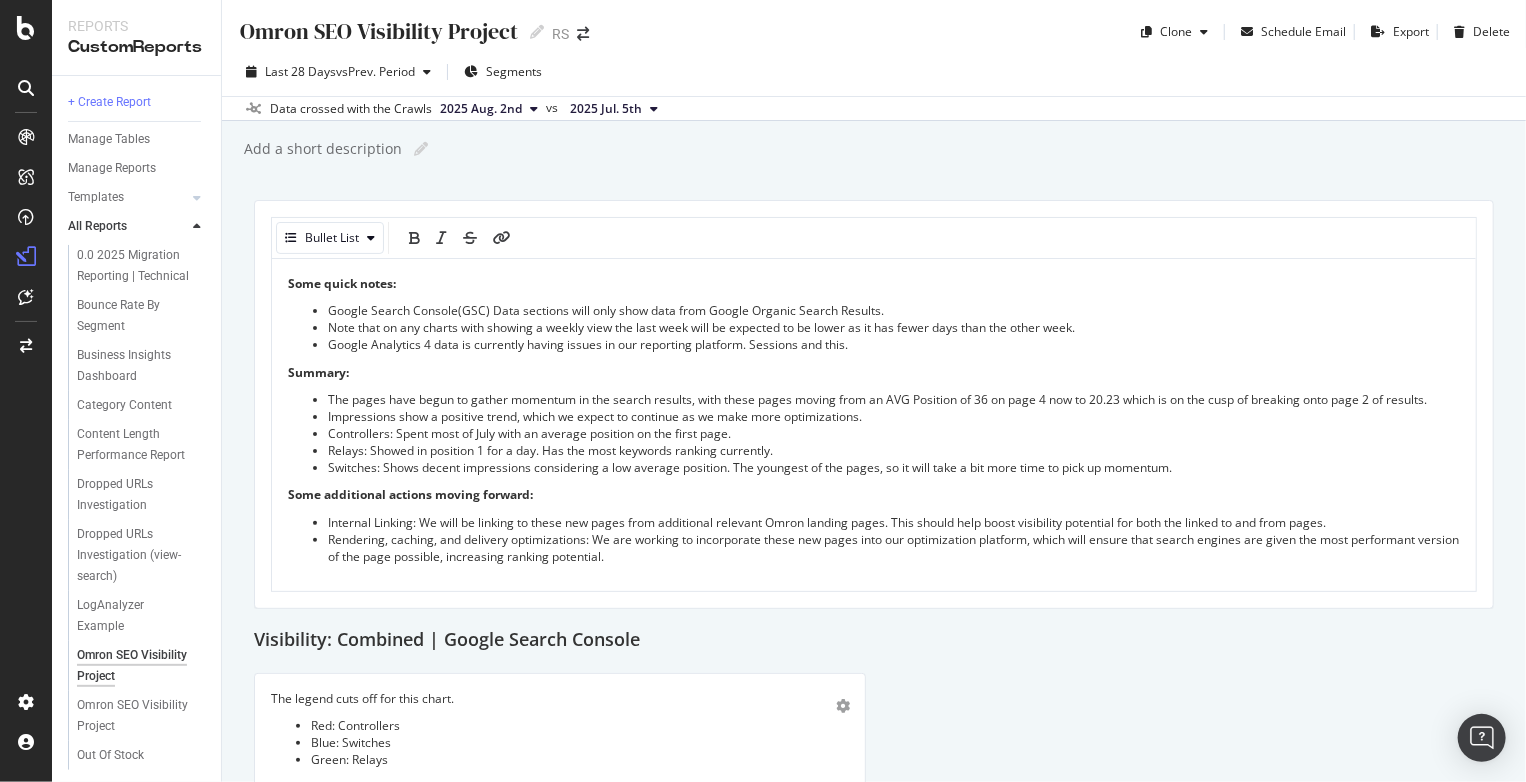 click on "Google Analytics 4 data is currently having issues in our reporting platform. Sessions and this." at bounding box center [894, 344] 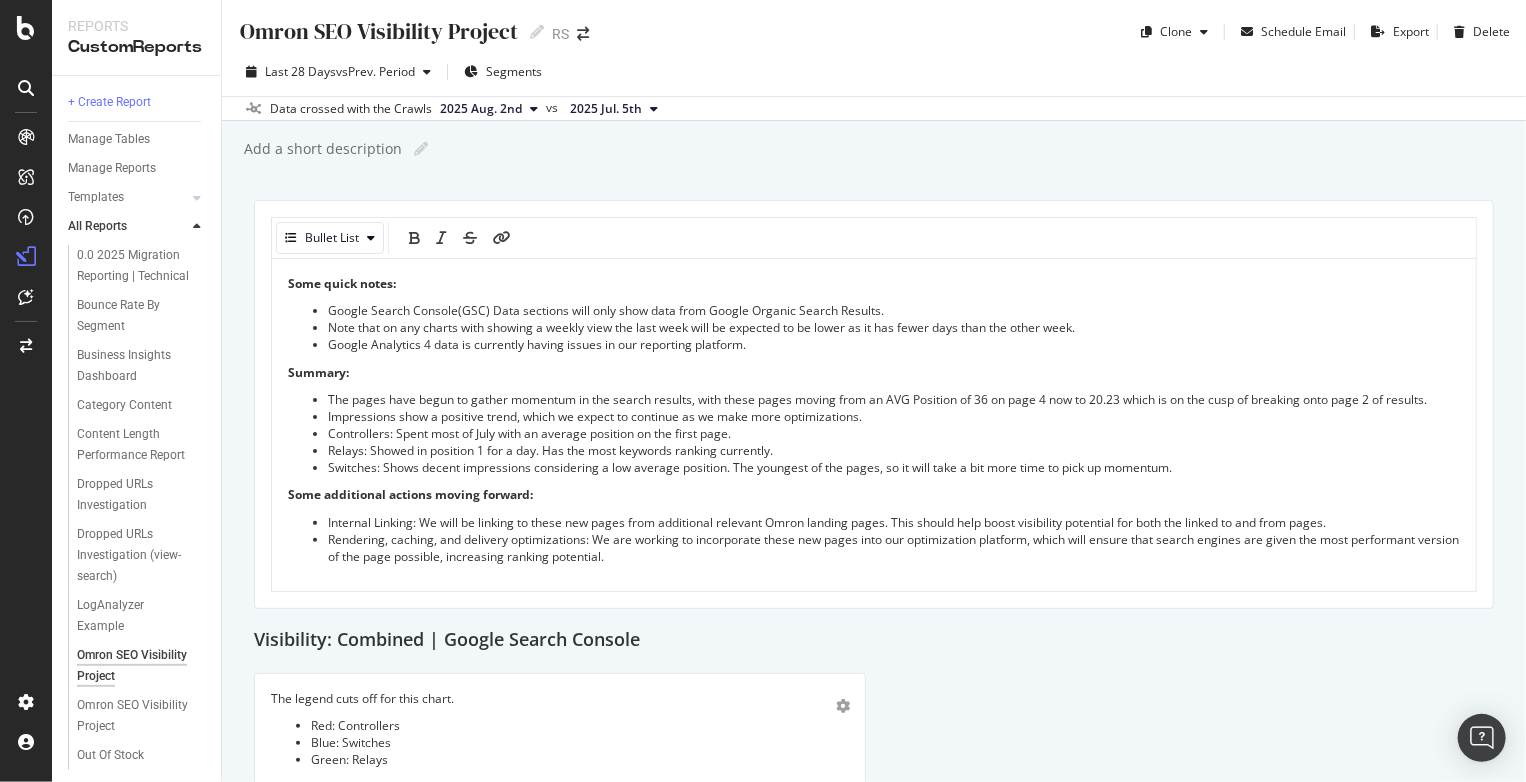 type 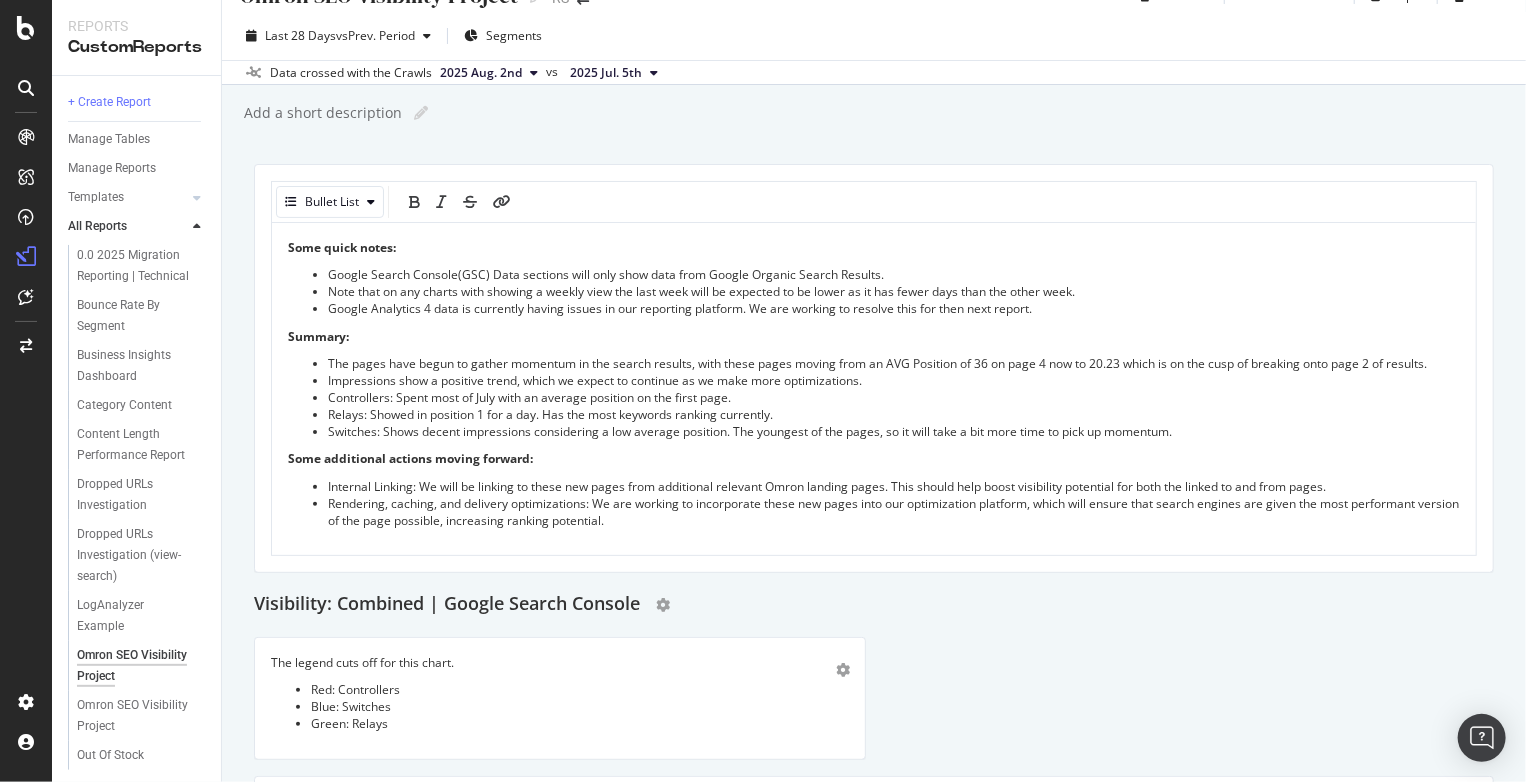 scroll, scrollTop: 36, scrollLeft: 0, axis: vertical 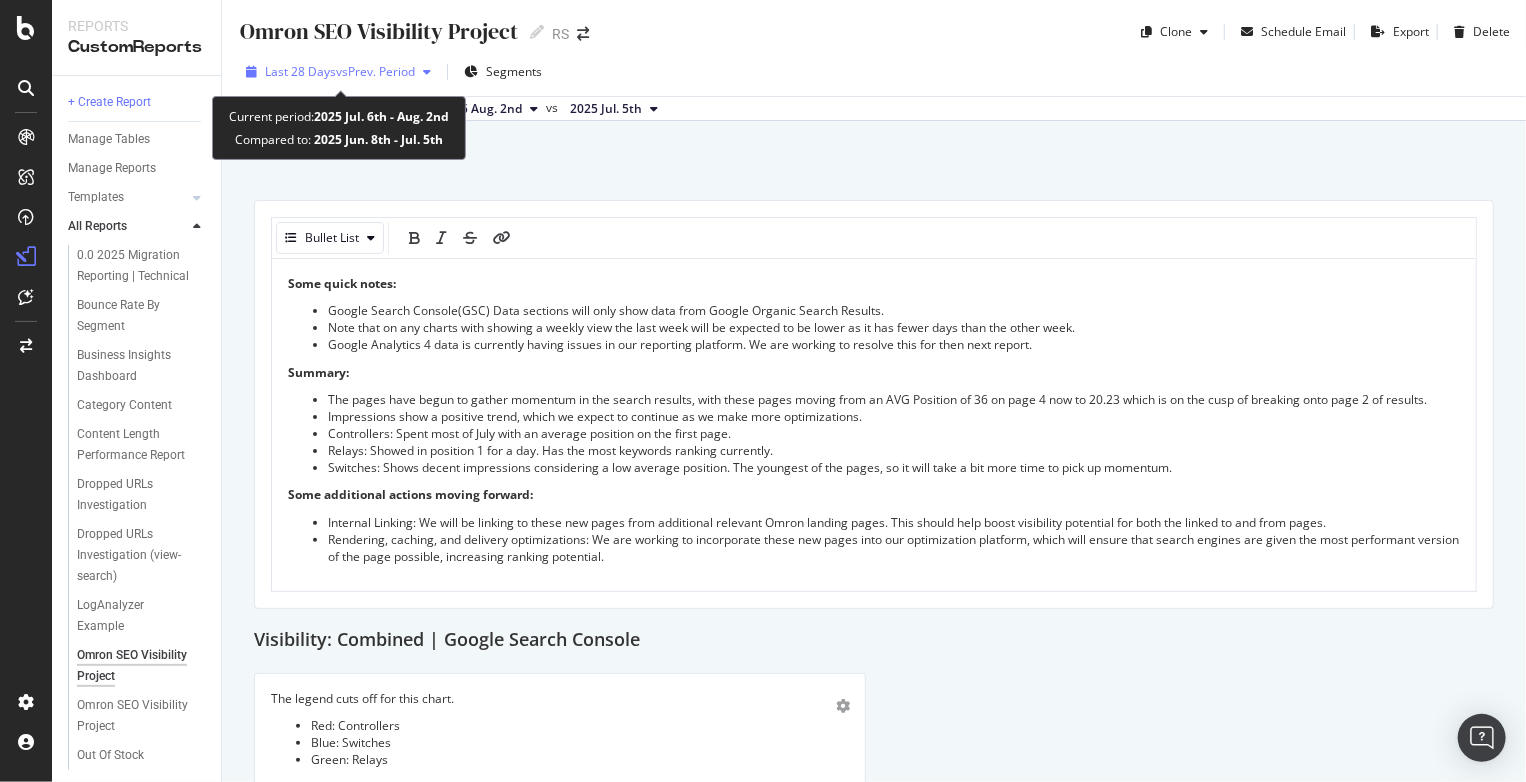 click on "vs  Prev. Period" at bounding box center [375, 71] 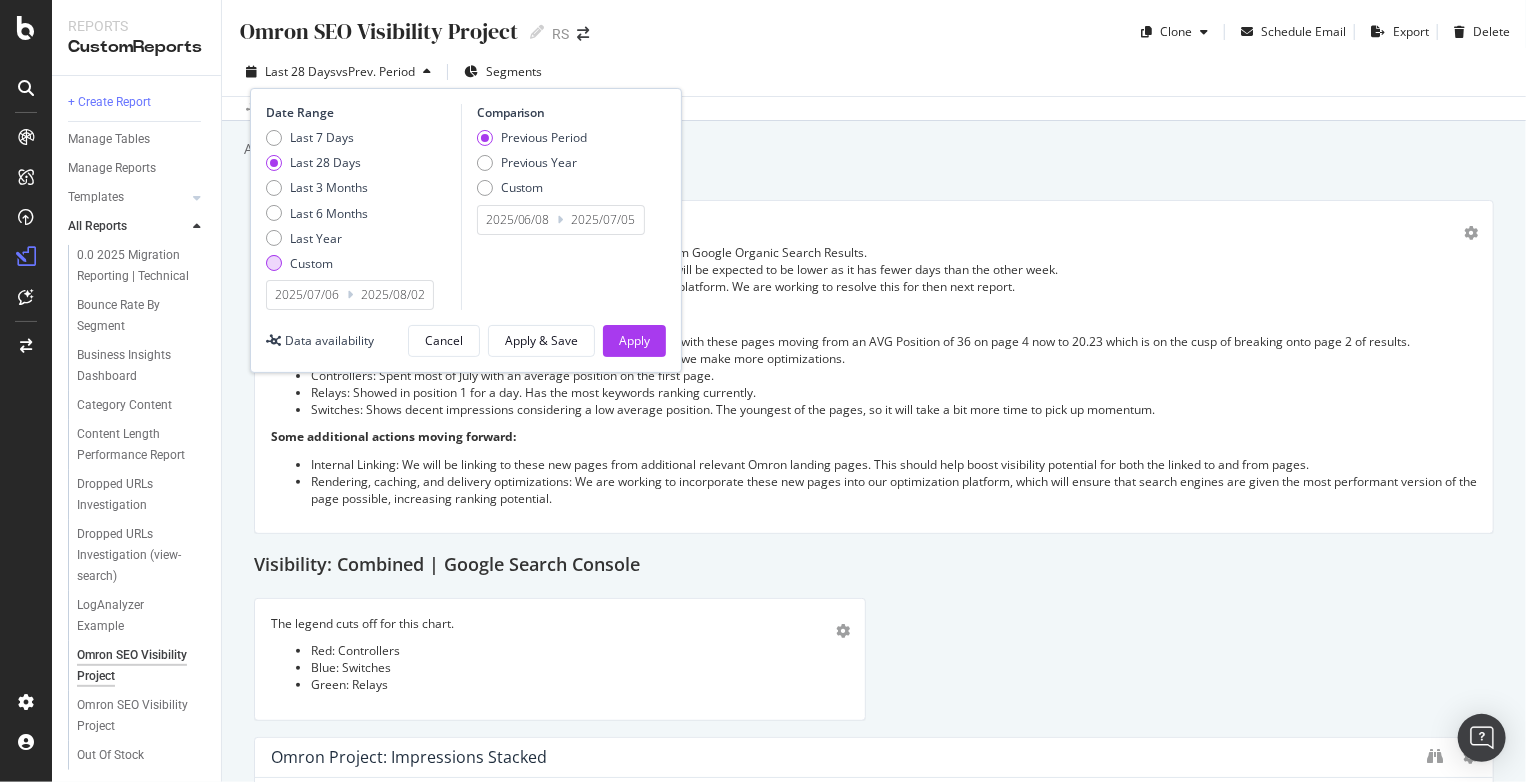 click on "Custom" at bounding box center (311, 263) 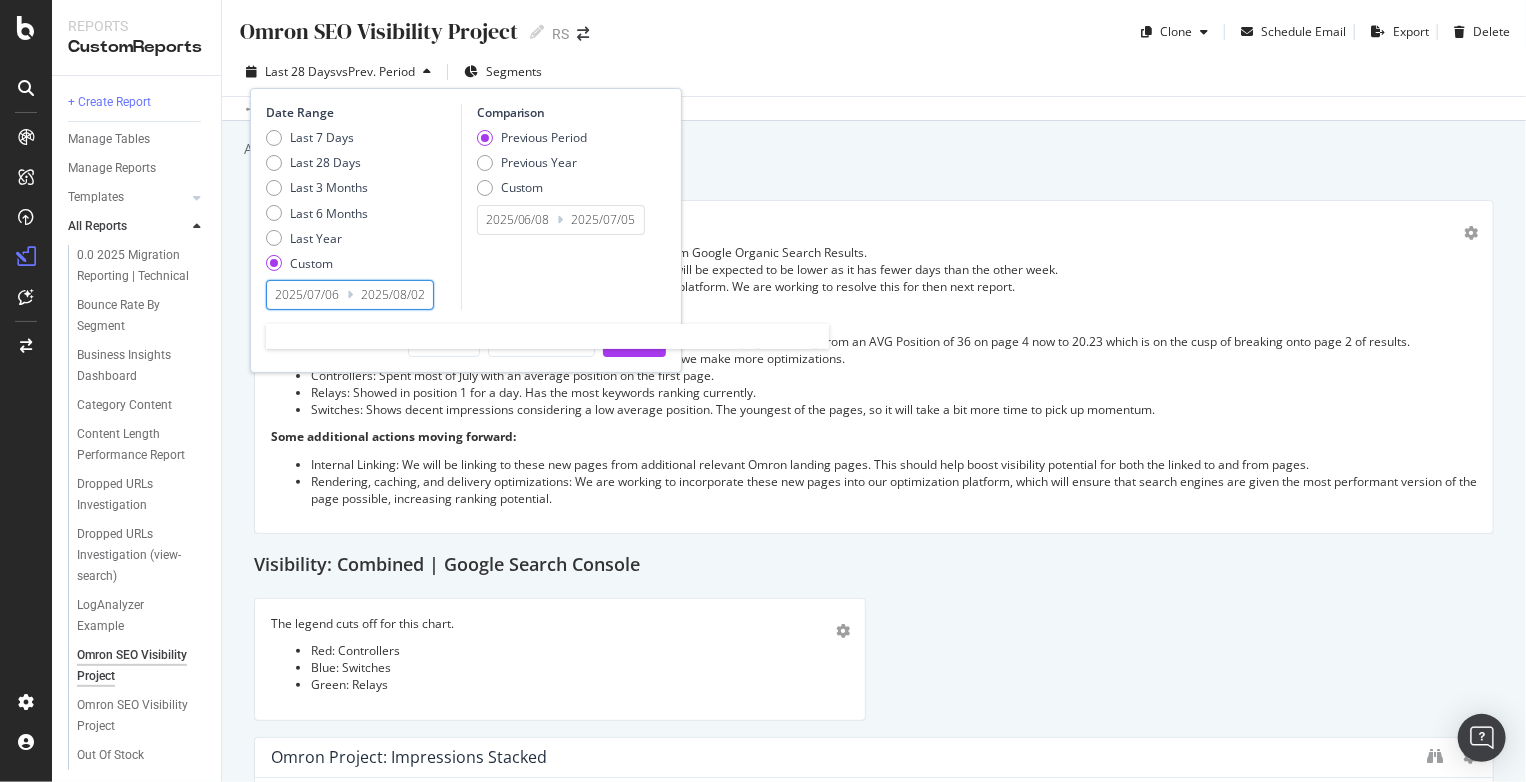 click on "2025/07/06" at bounding box center [307, 295] 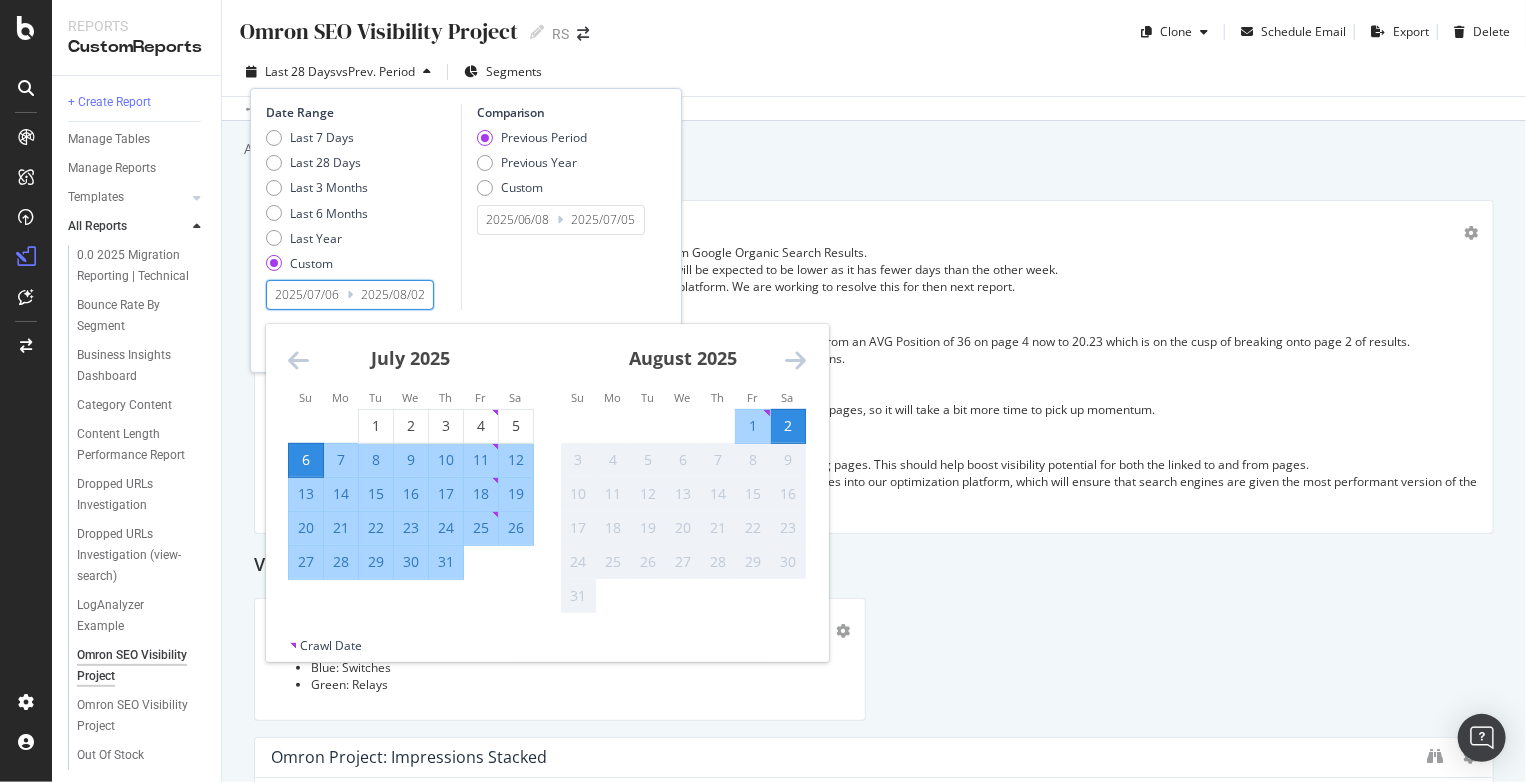 click at bounding box center (298, 360) 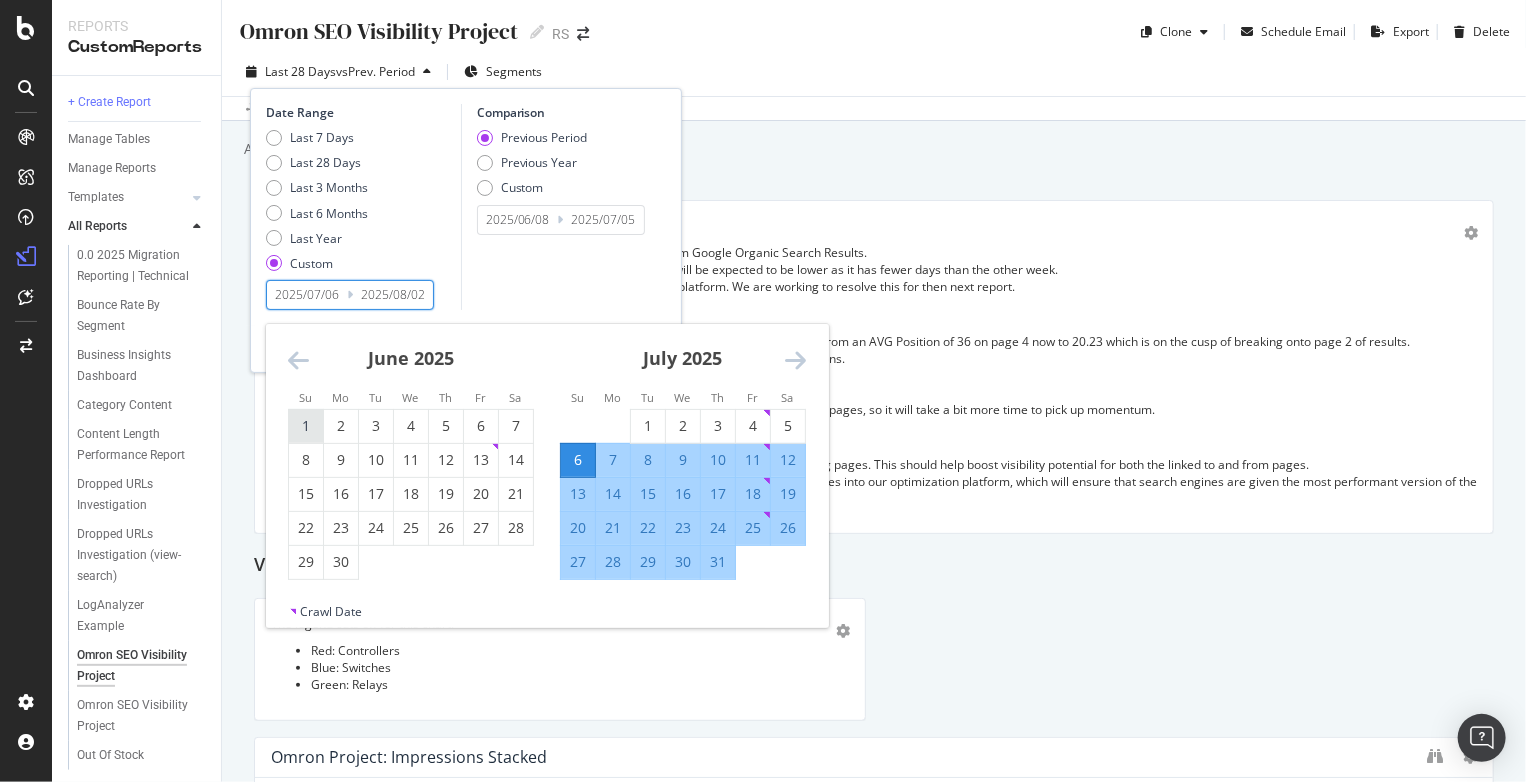 click on "1" at bounding box center [306, 426] 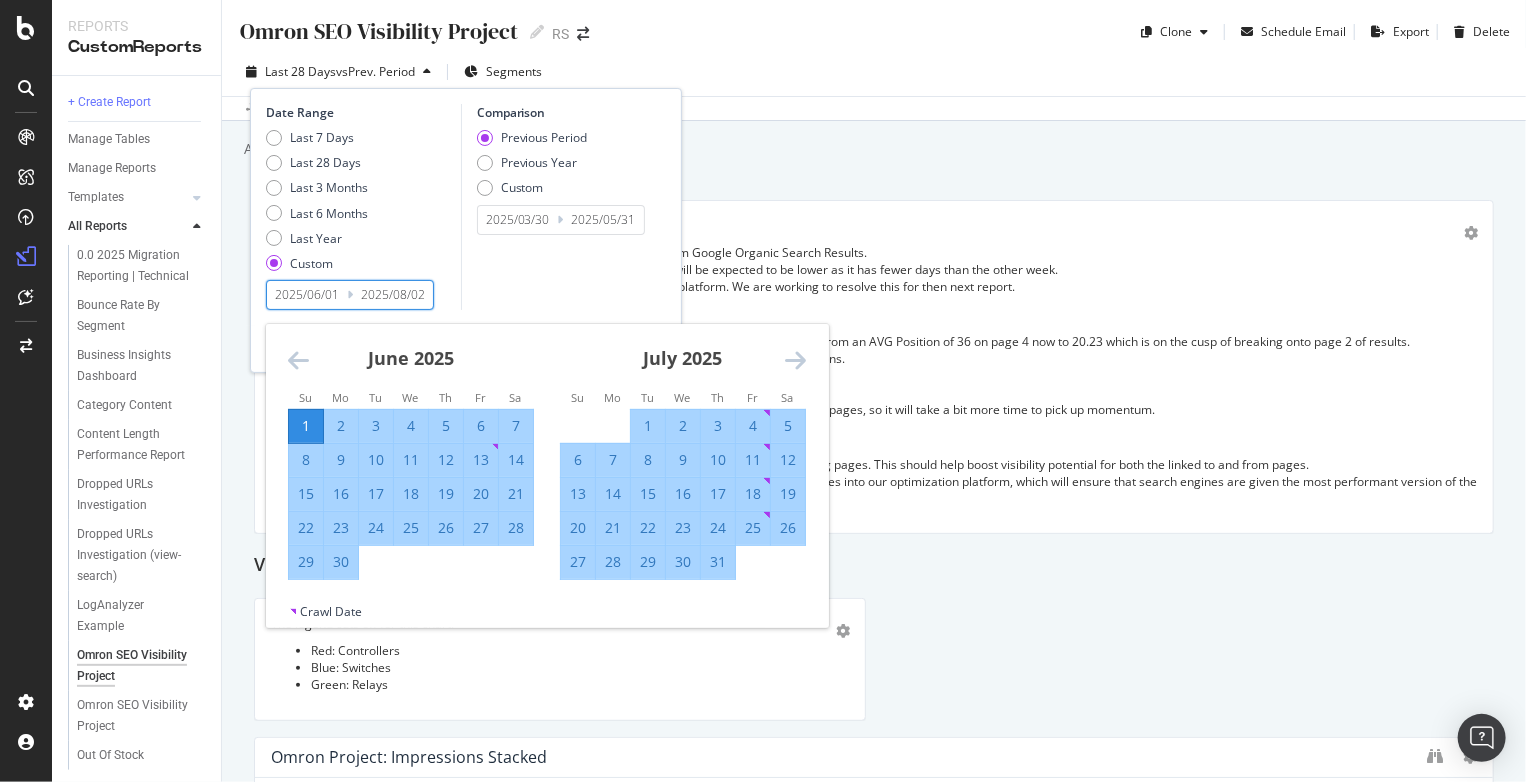 click on "31" at bounding box center [718, 562] 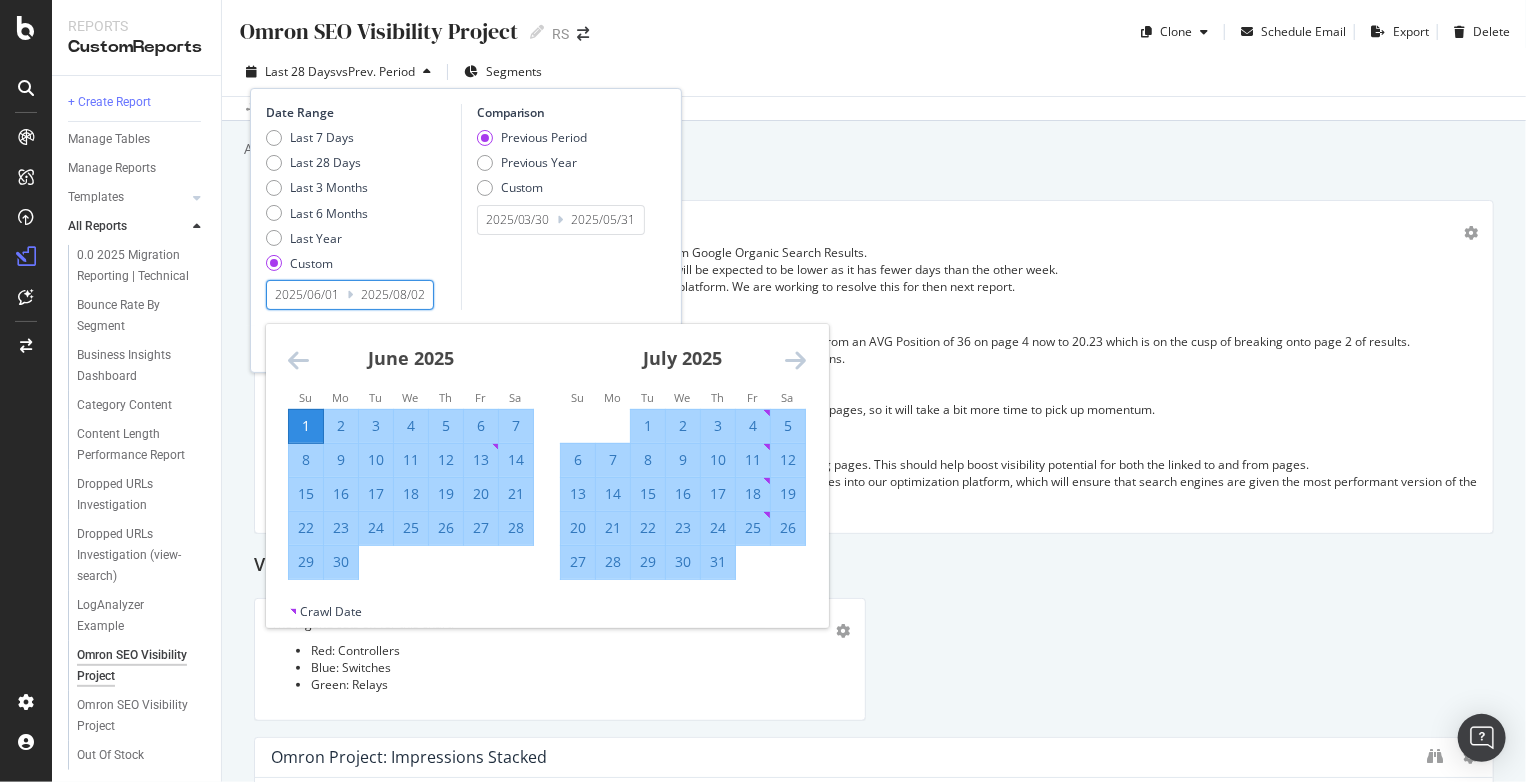 type on "2025/04/01" 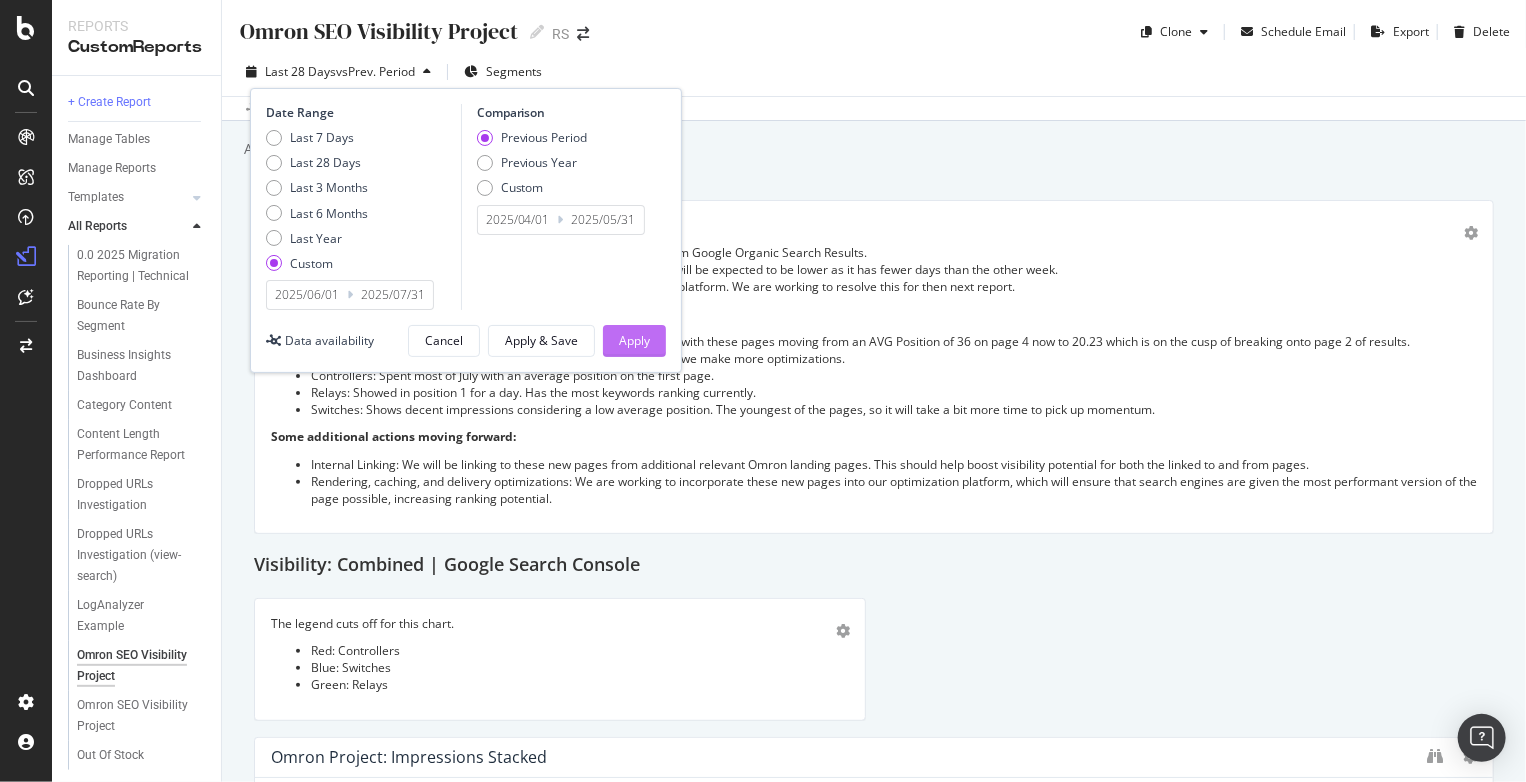 click on "Apply" at bounding box center (634, 340) 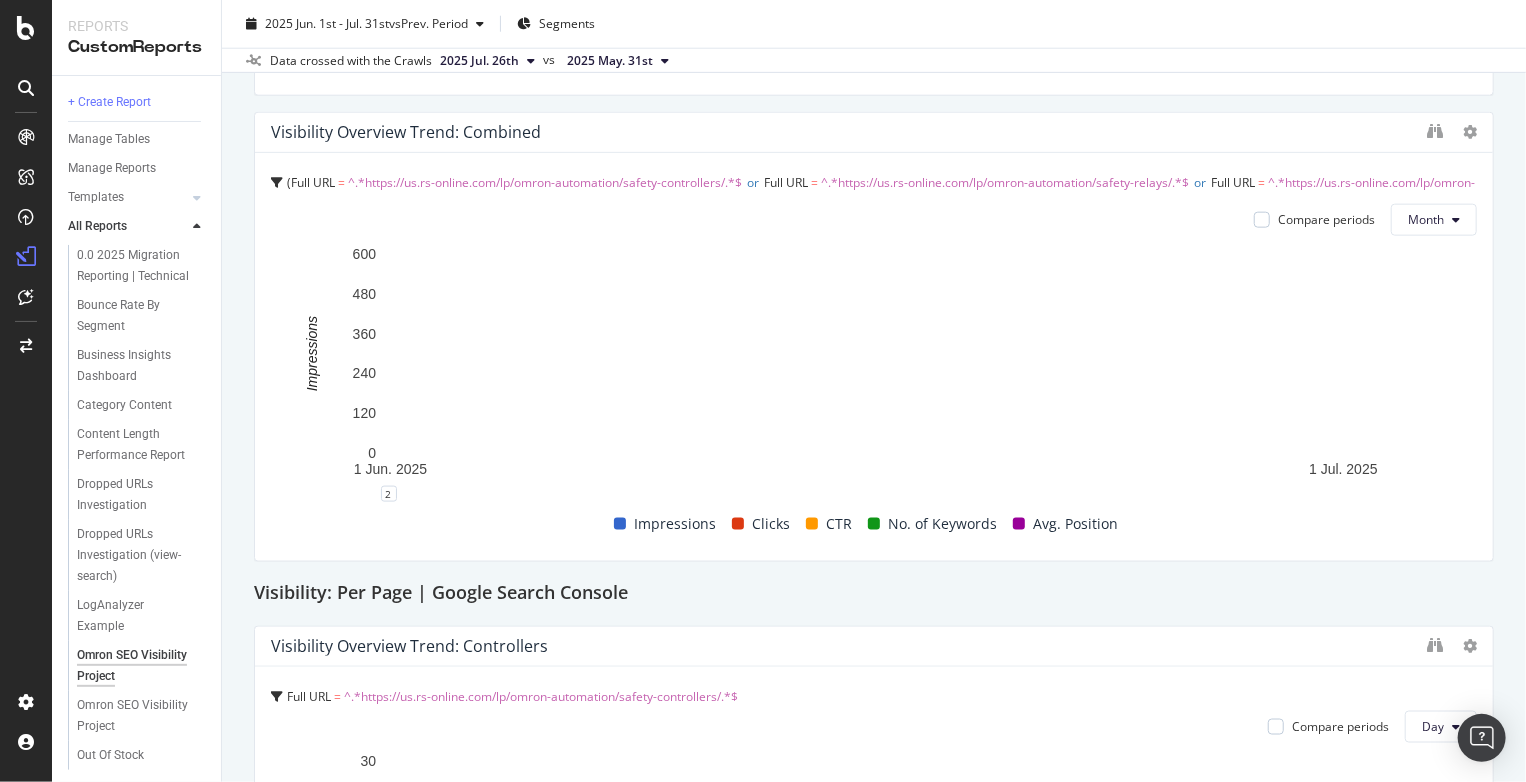 scroll, scrollTop: 0, scrollLeft: 0, axis: both 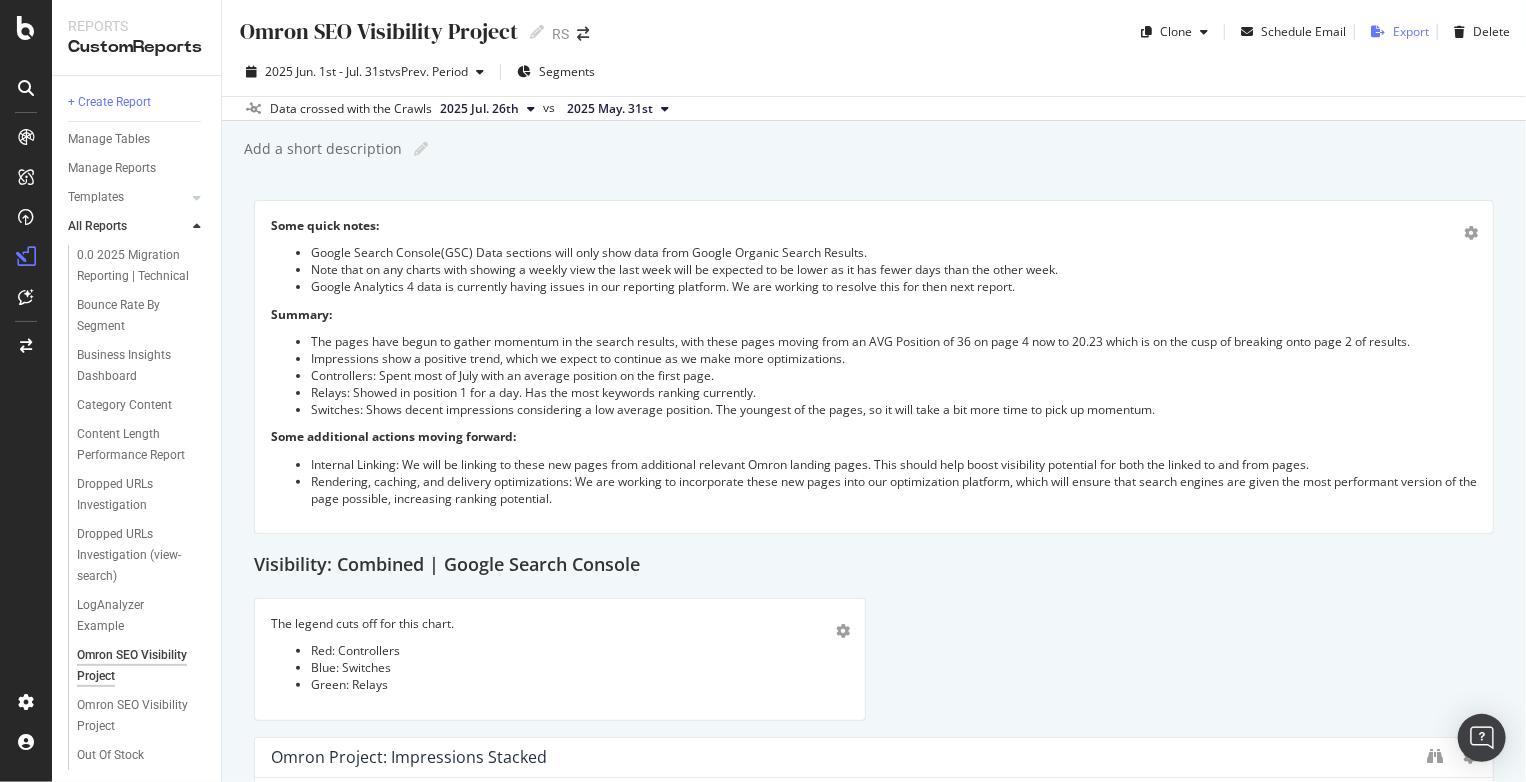 click on "Export" at bounding box center [1411, 31] 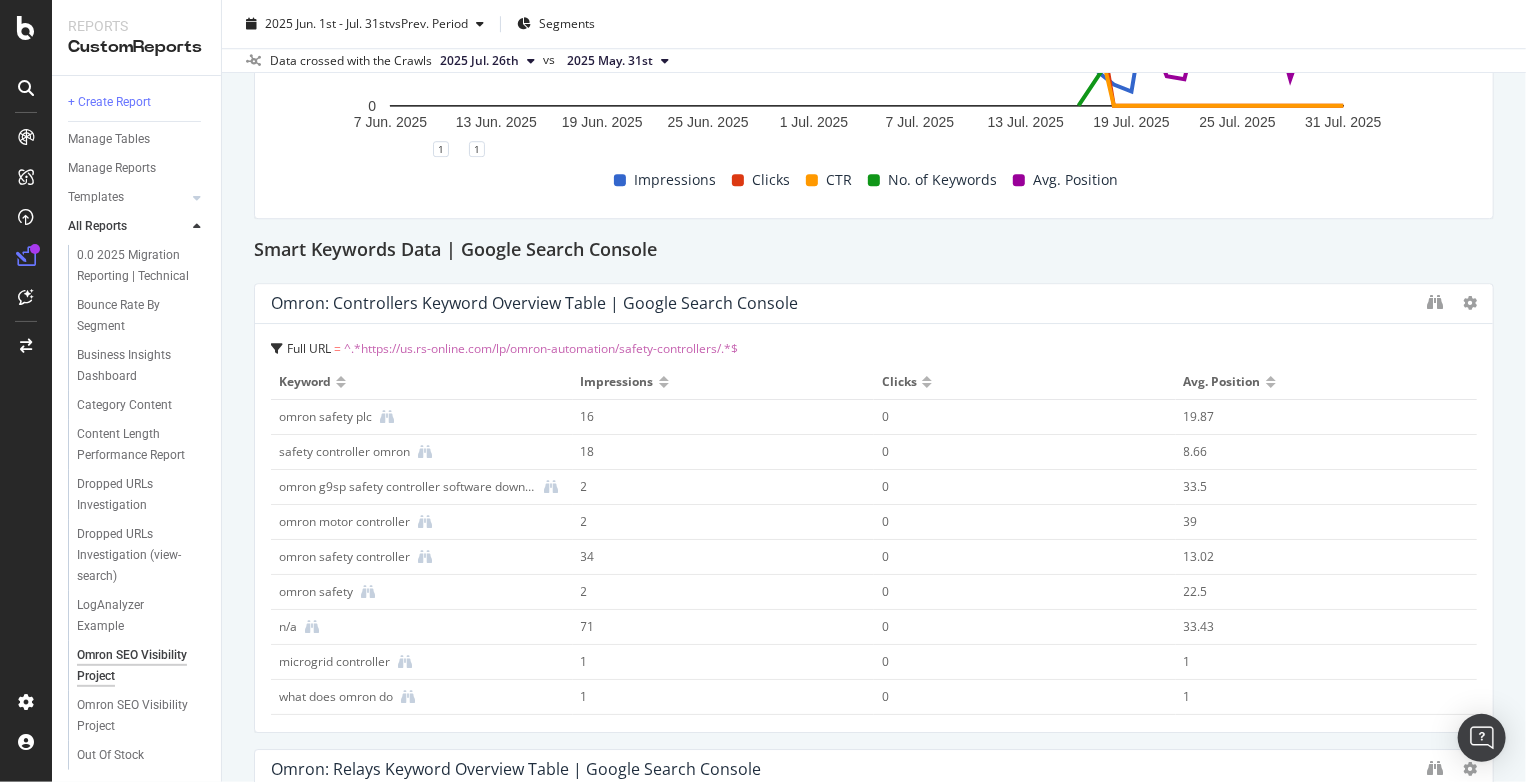 scroll, scrollTop: 3183, scrollLeft: 0, axis: vertical 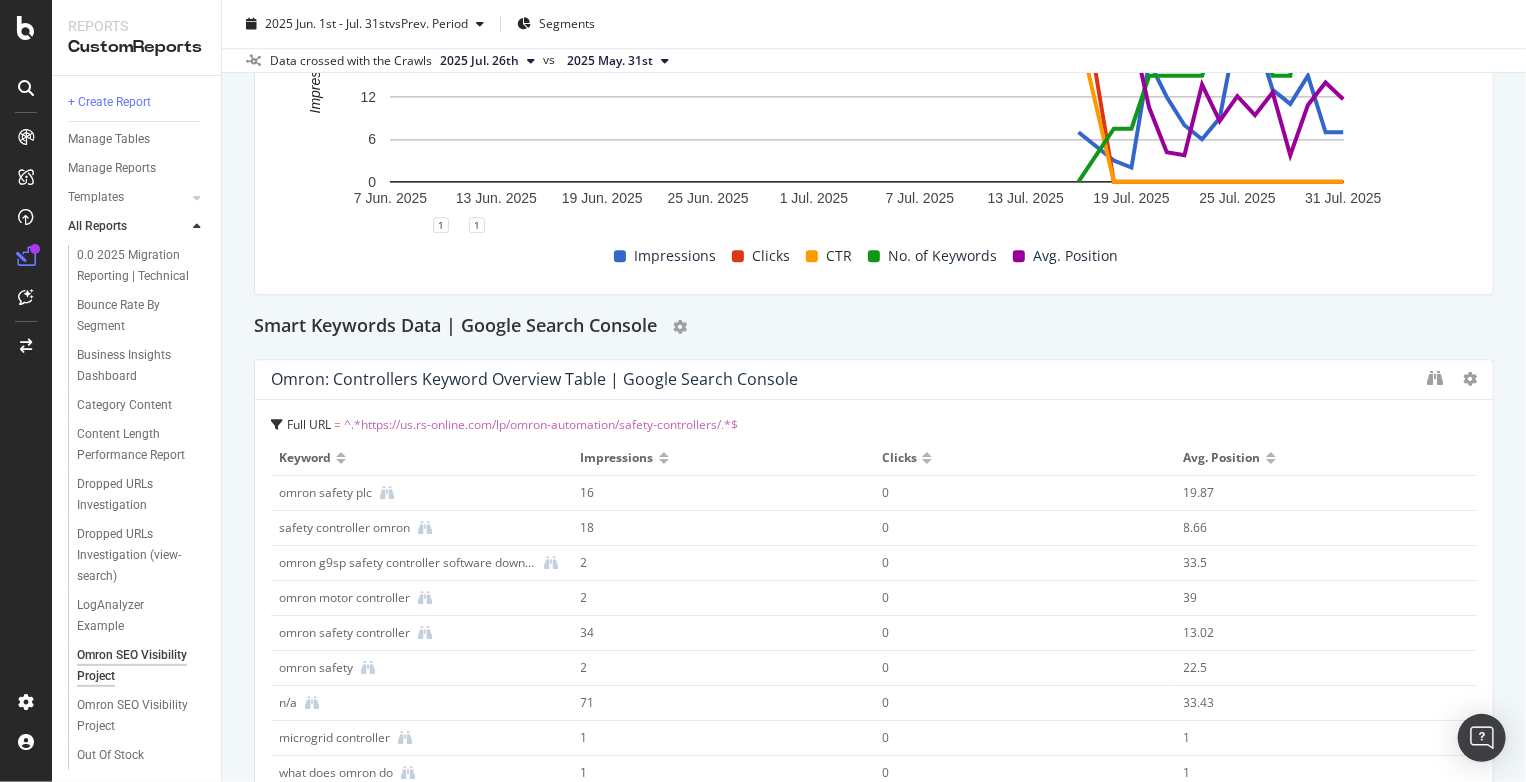 click on "Smart Keywords Data | Google Search Console" at bounding box center [874, 327] 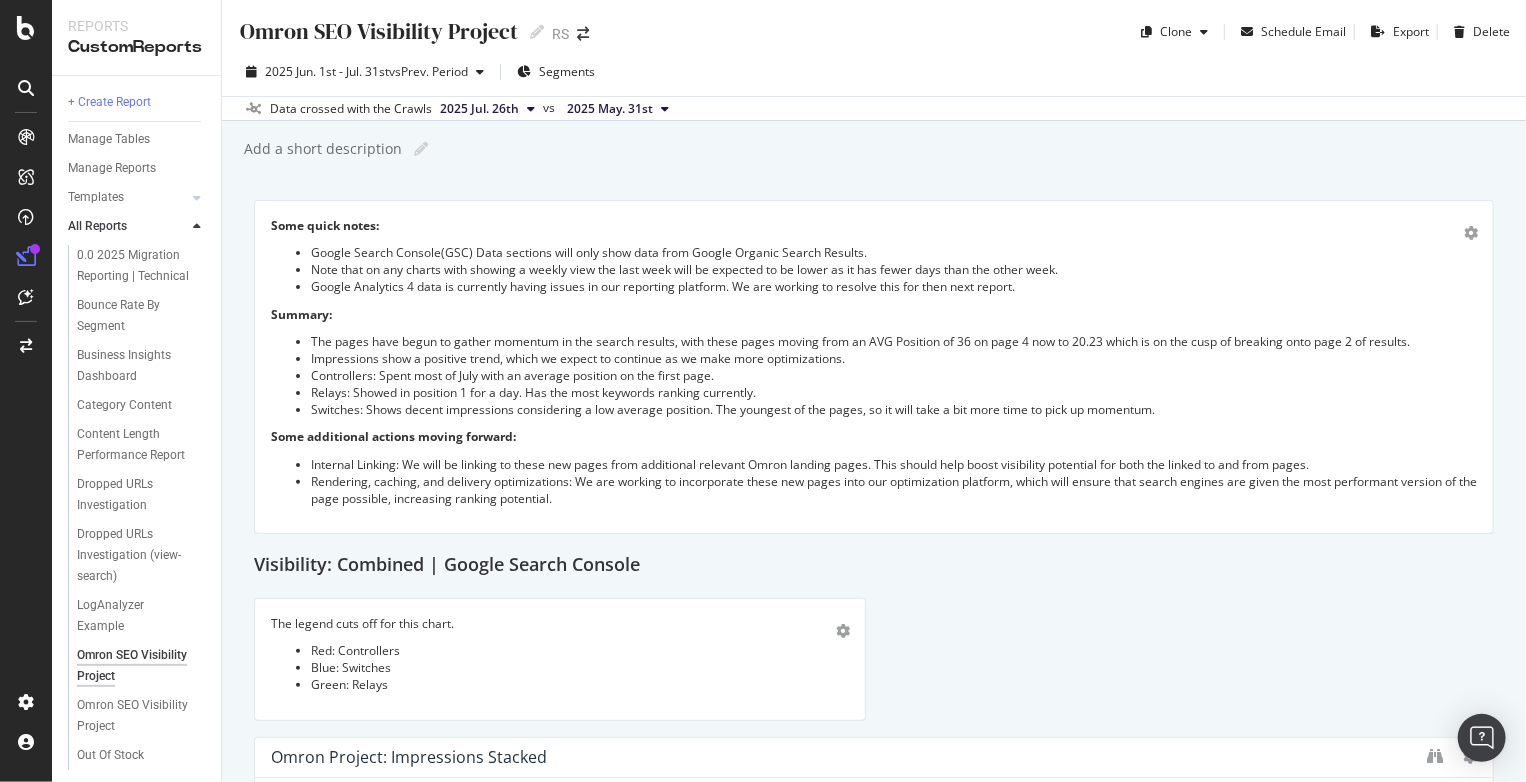 scroll, scrollTop: 0, scrollLeft: 0, axis: both 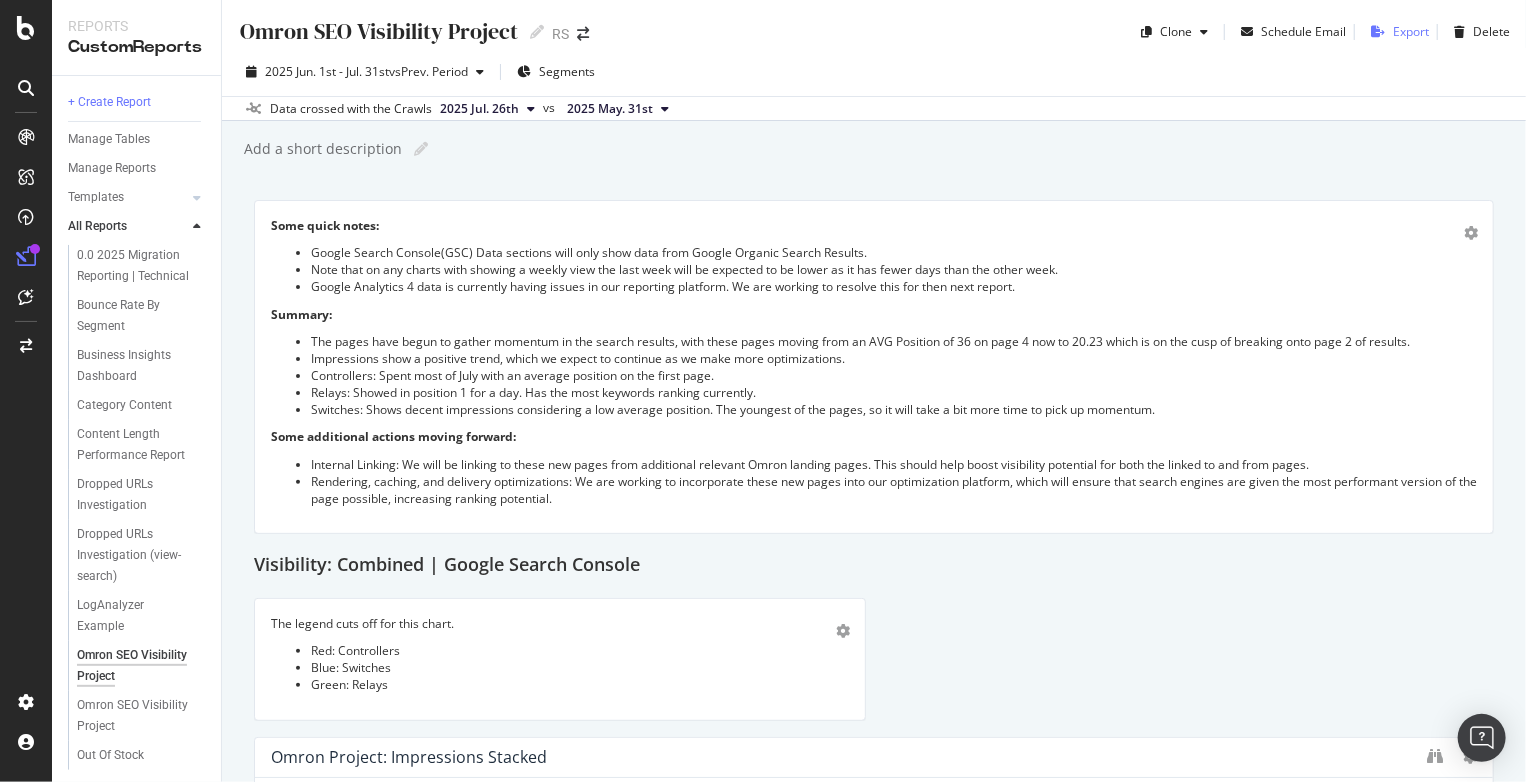 click on "Export" at bounding box center (1411, 31) 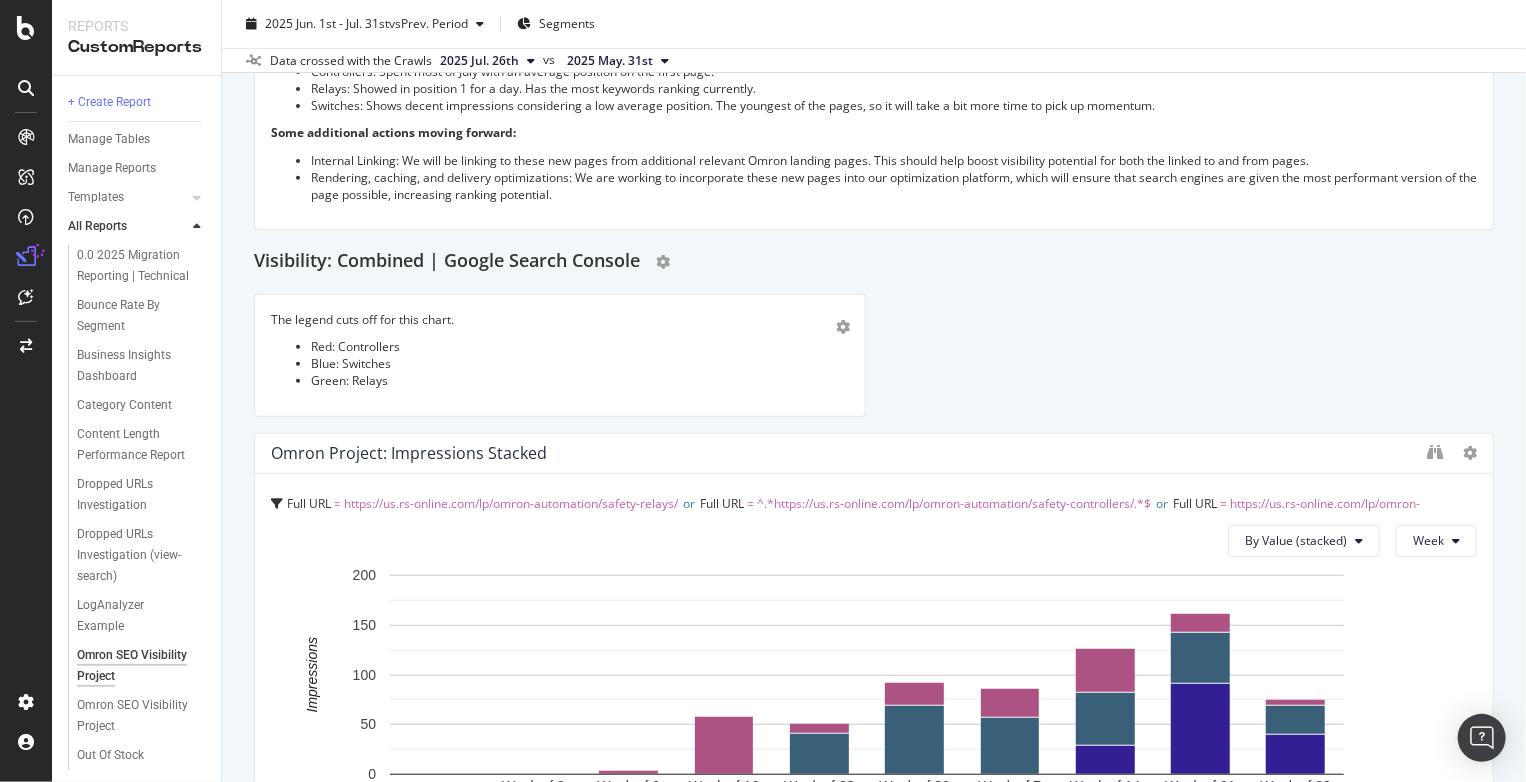 scroll, scrollTop: 0, scrollLeft: 0, axis: both 